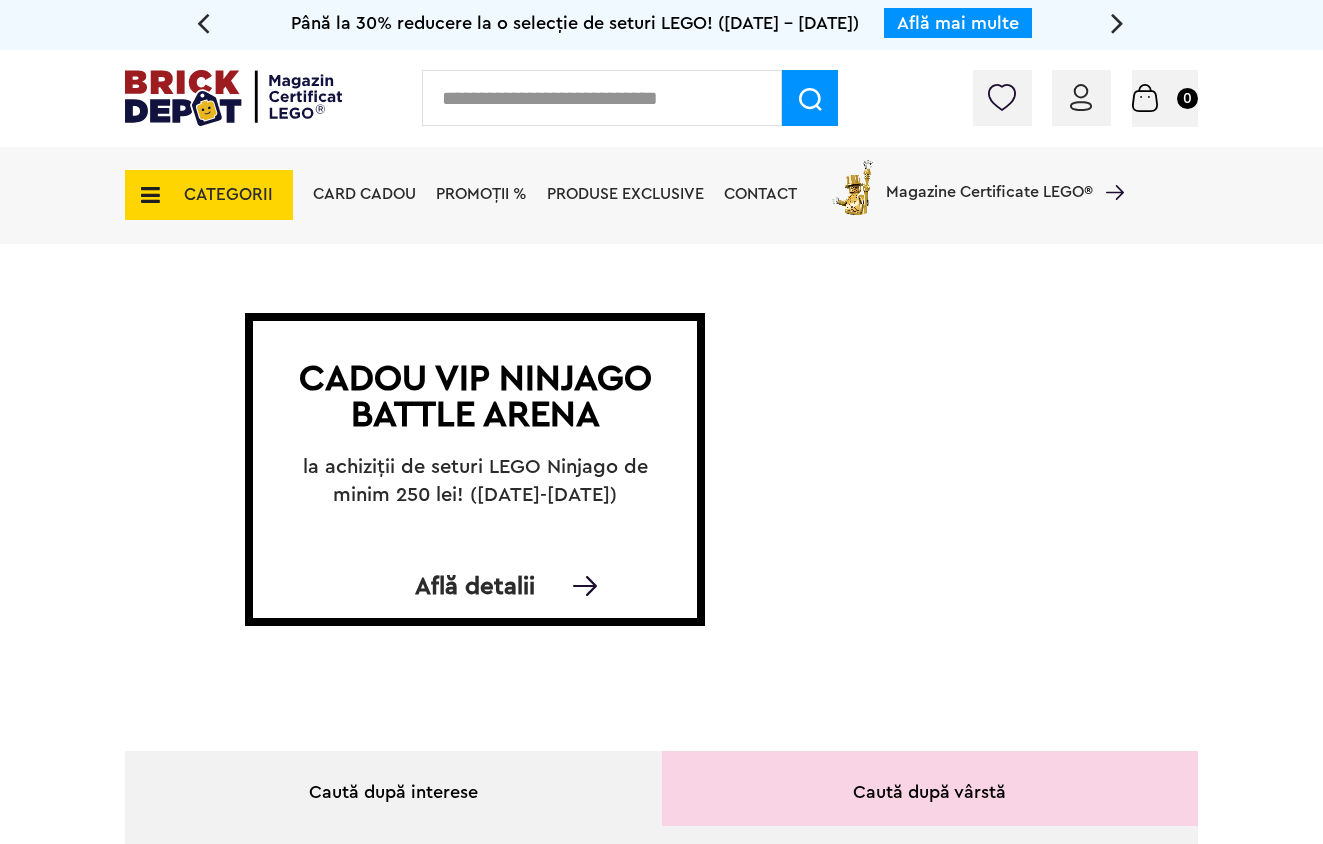 scroll, scrollTop: 0, scrollLeft: 0, axis: both 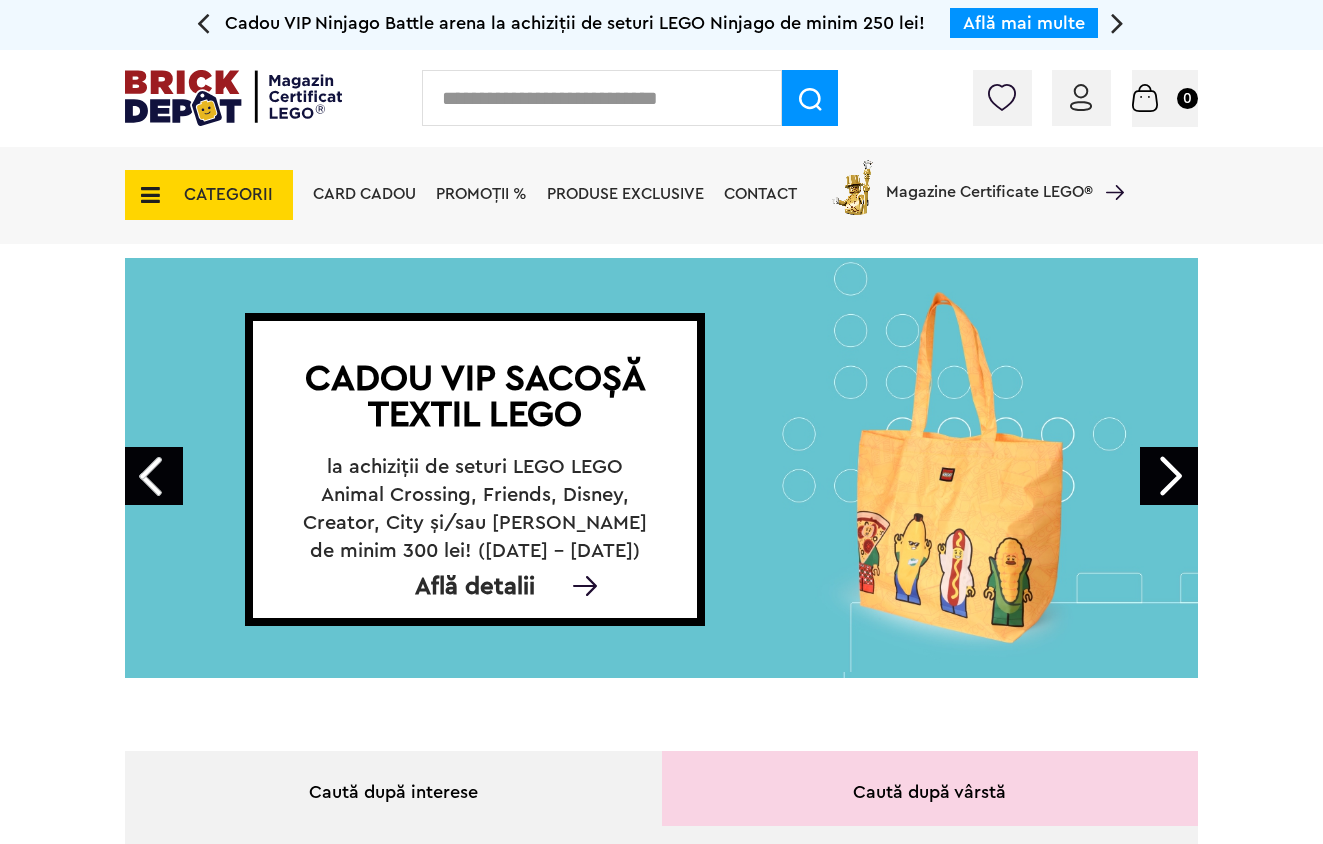 click on "Next" at bounding box center [1169, 476] 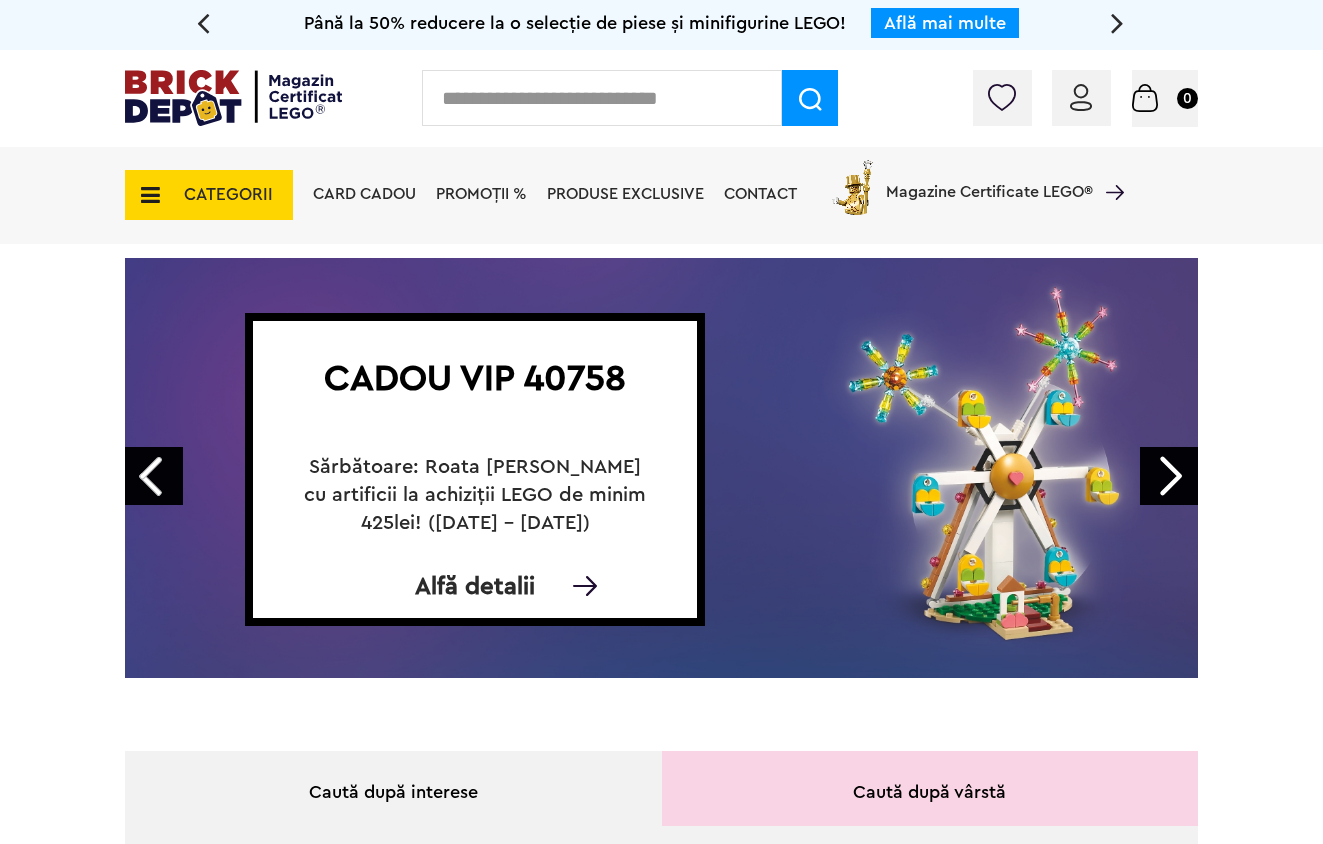 click on "Next" at bounding box center [1169, 476] 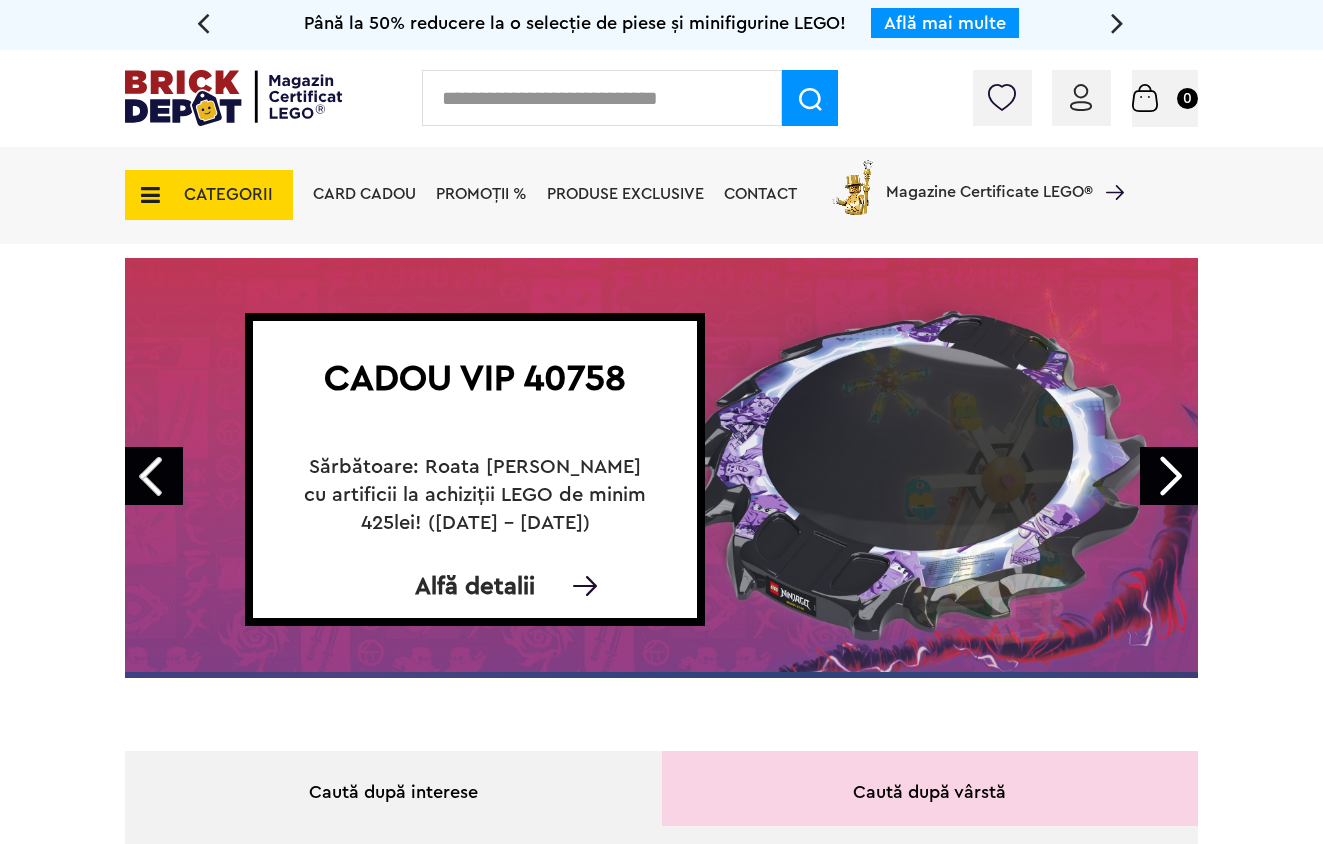 click on "Next" at bounding box center [1169, 476] 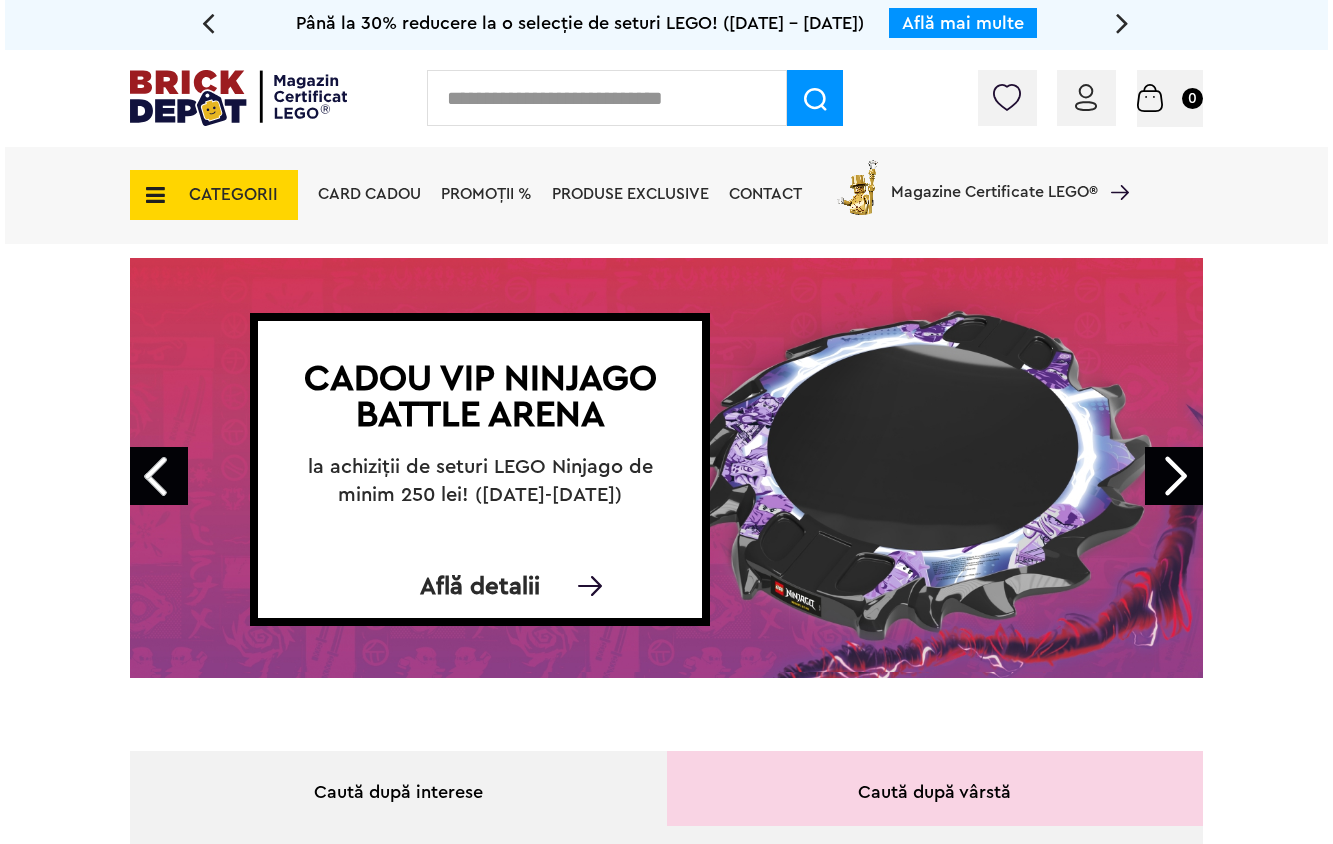 scroll, scrollTop: 0, scrollLeft: 0, axis: both 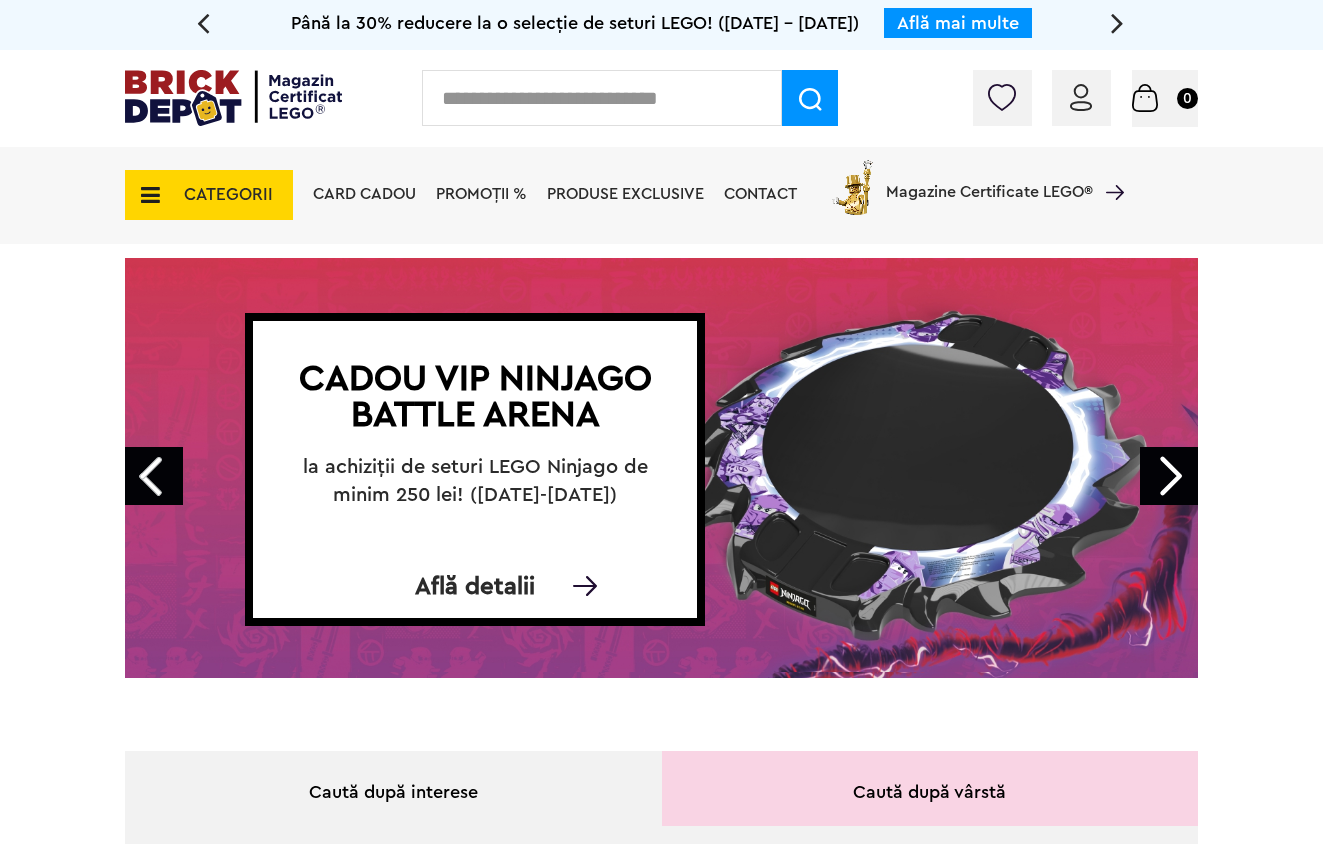 click on "CATEGORII" at bounding box center (228, 194) 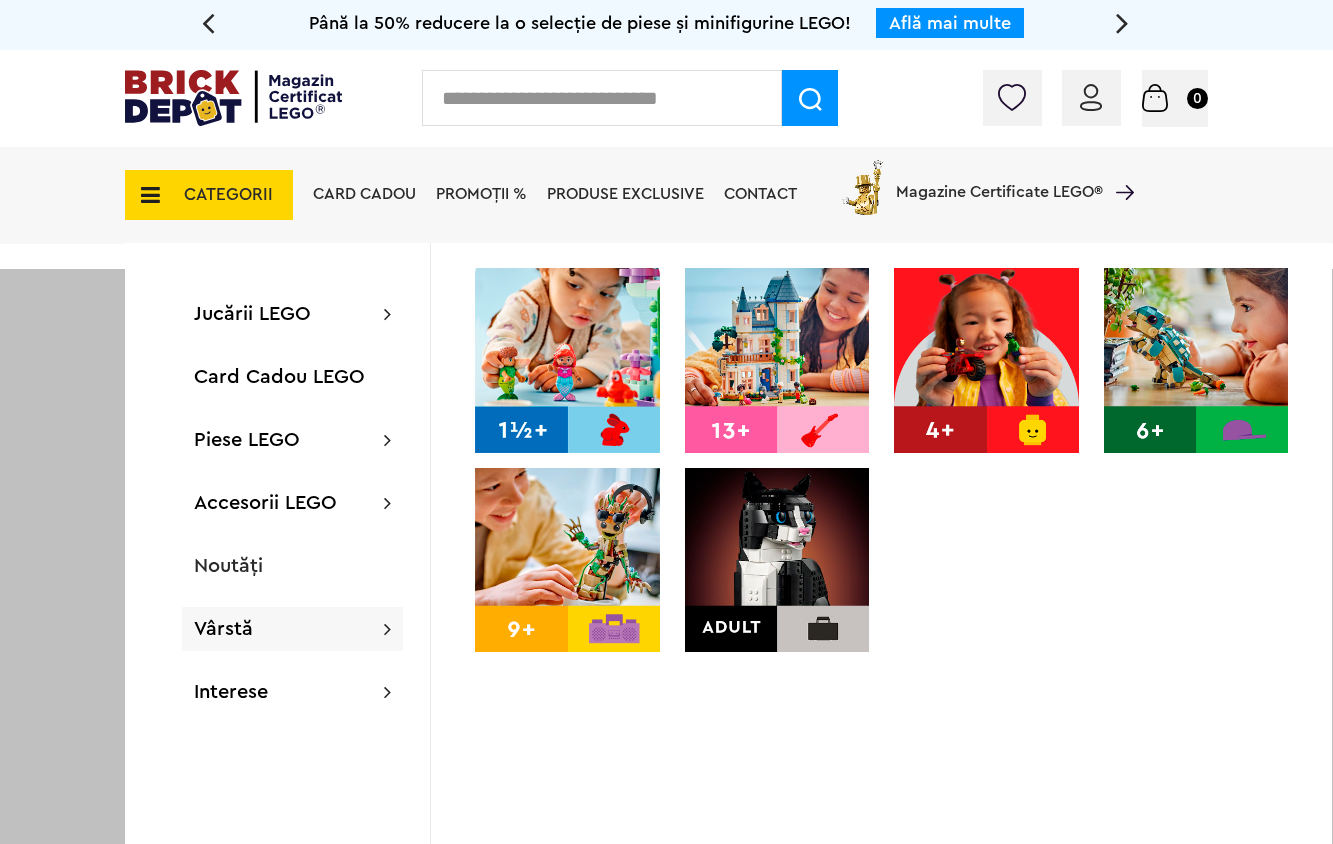 click at bounding box center (777, 560) 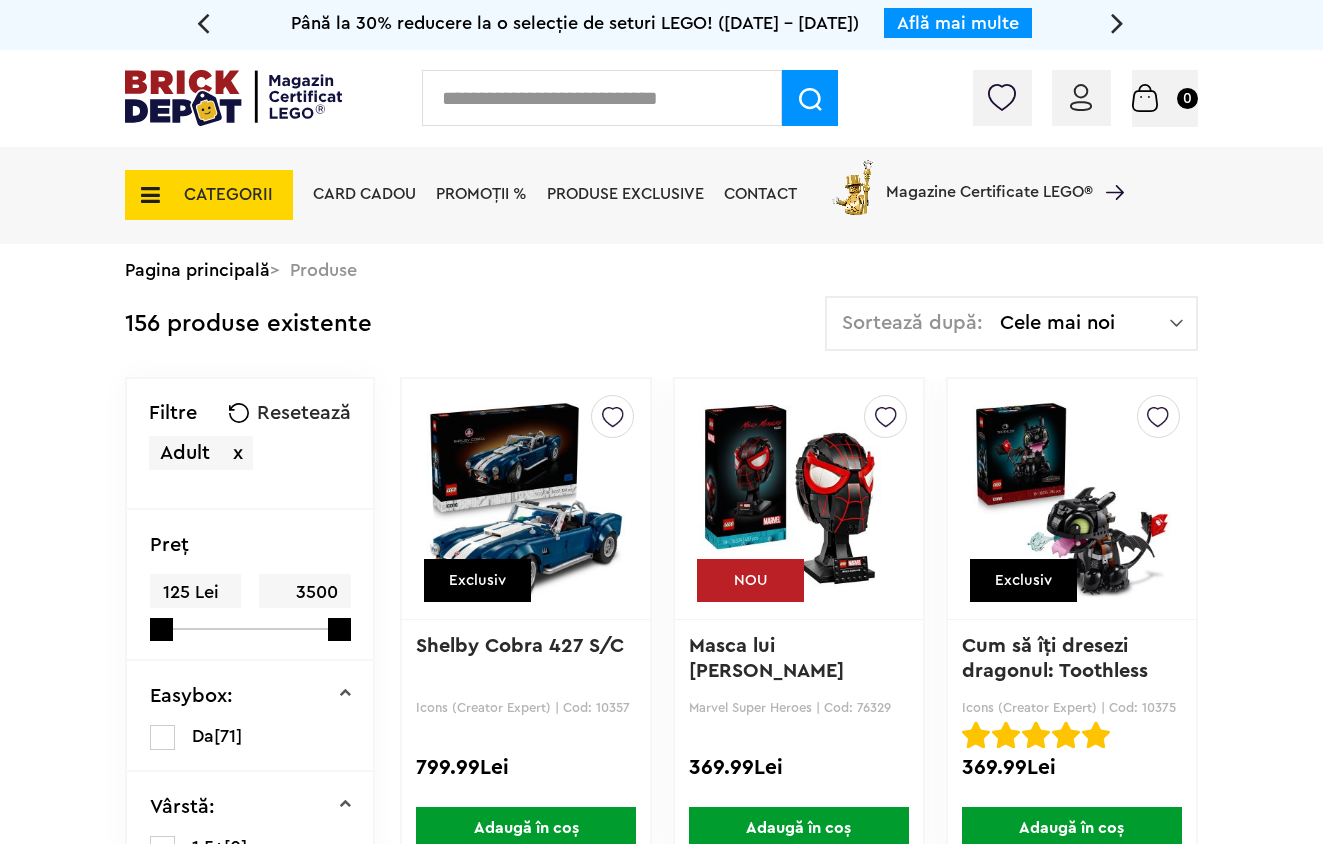 scroll, scrollTop: 0, scrollLeft: 0, axis: both 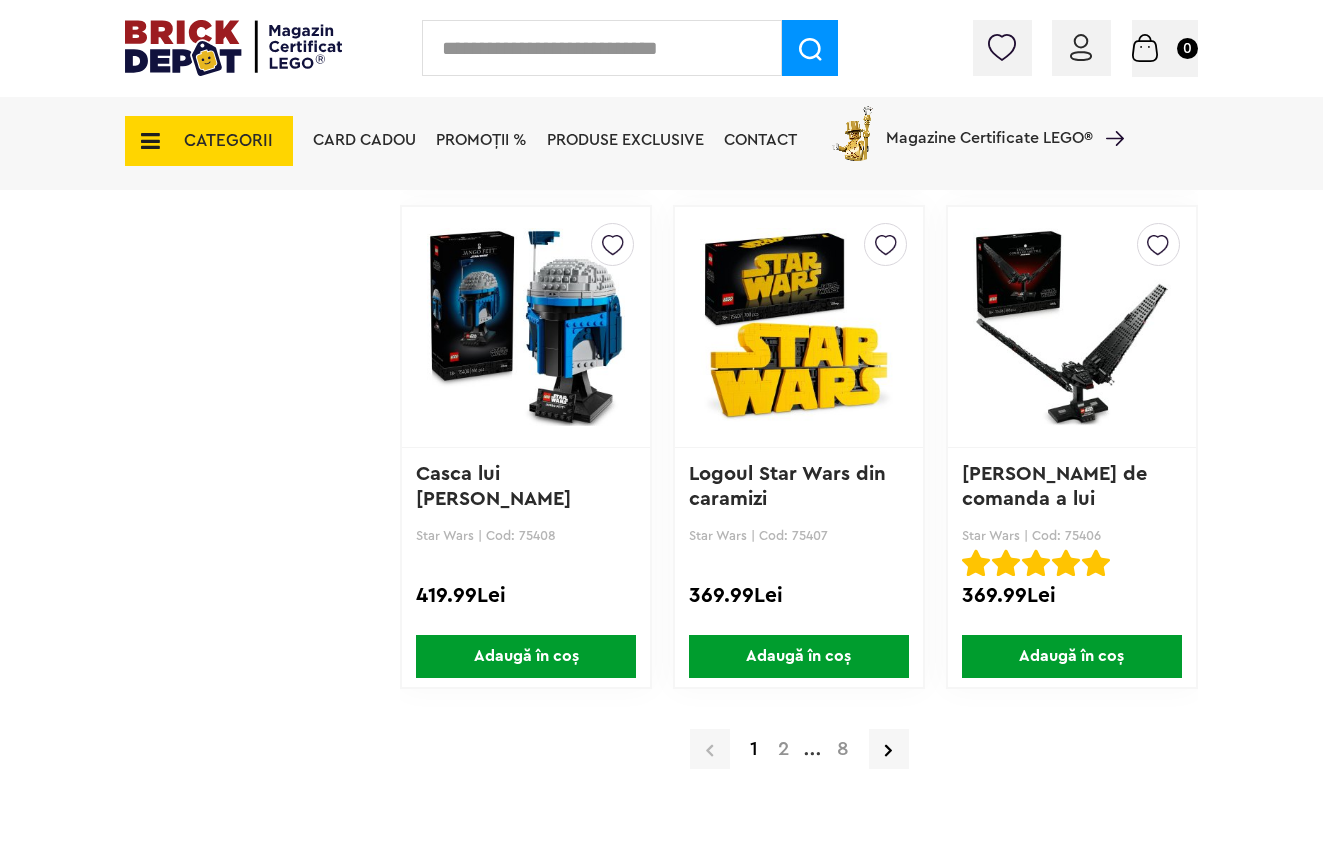 click on "2" at bounding box center (783, 749) 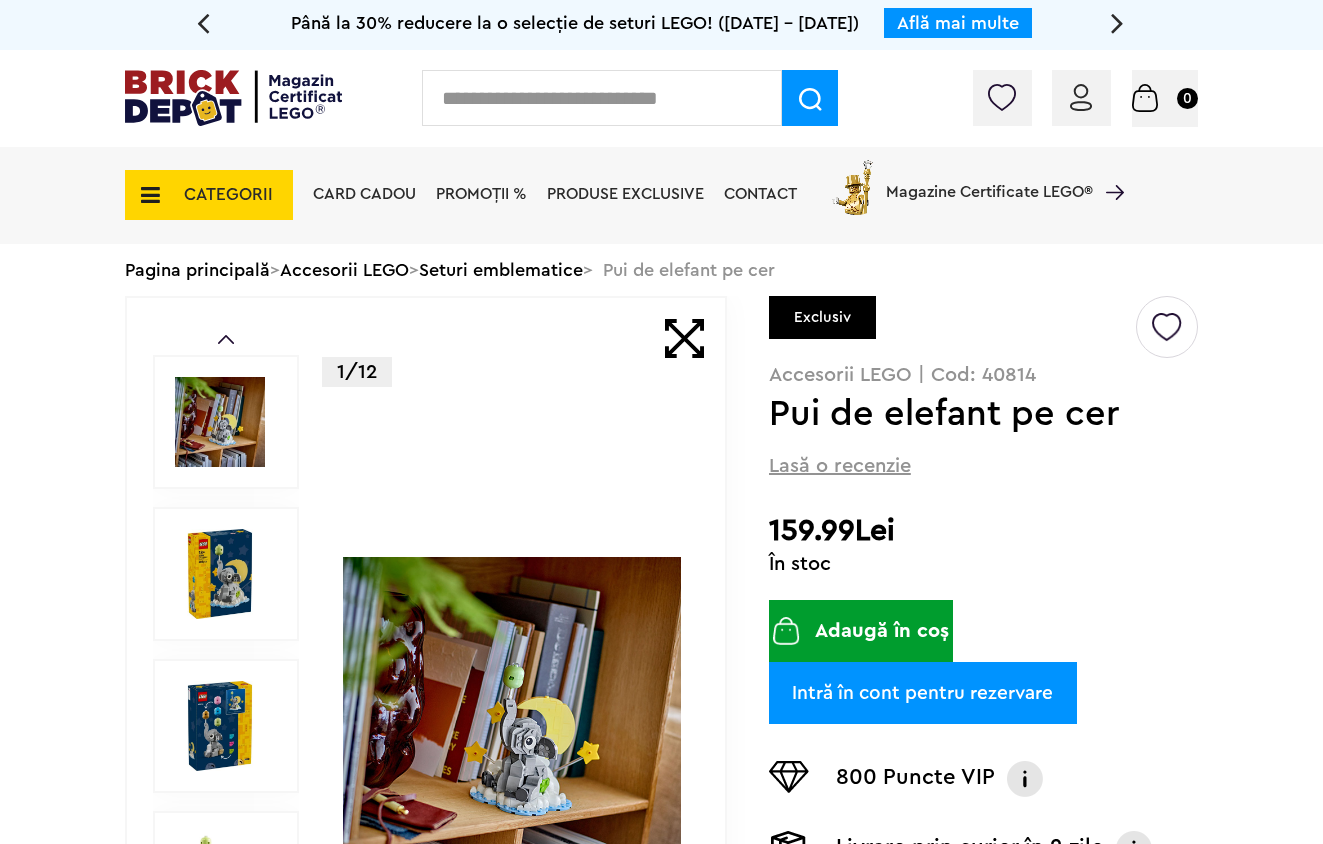 scroll, scrollTop: 0, scrollLeft: 0, axis: both 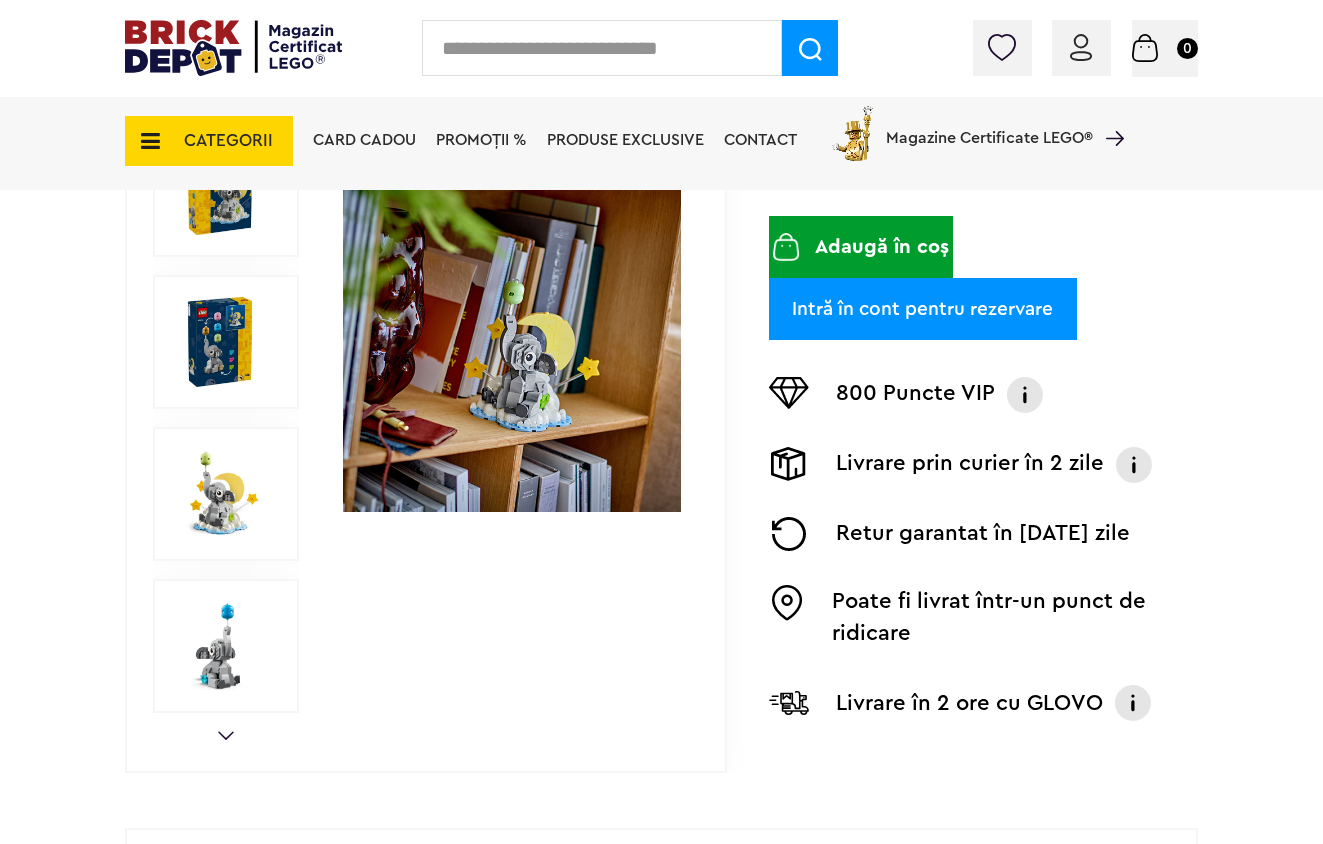 click at bounding box center (512, 342) 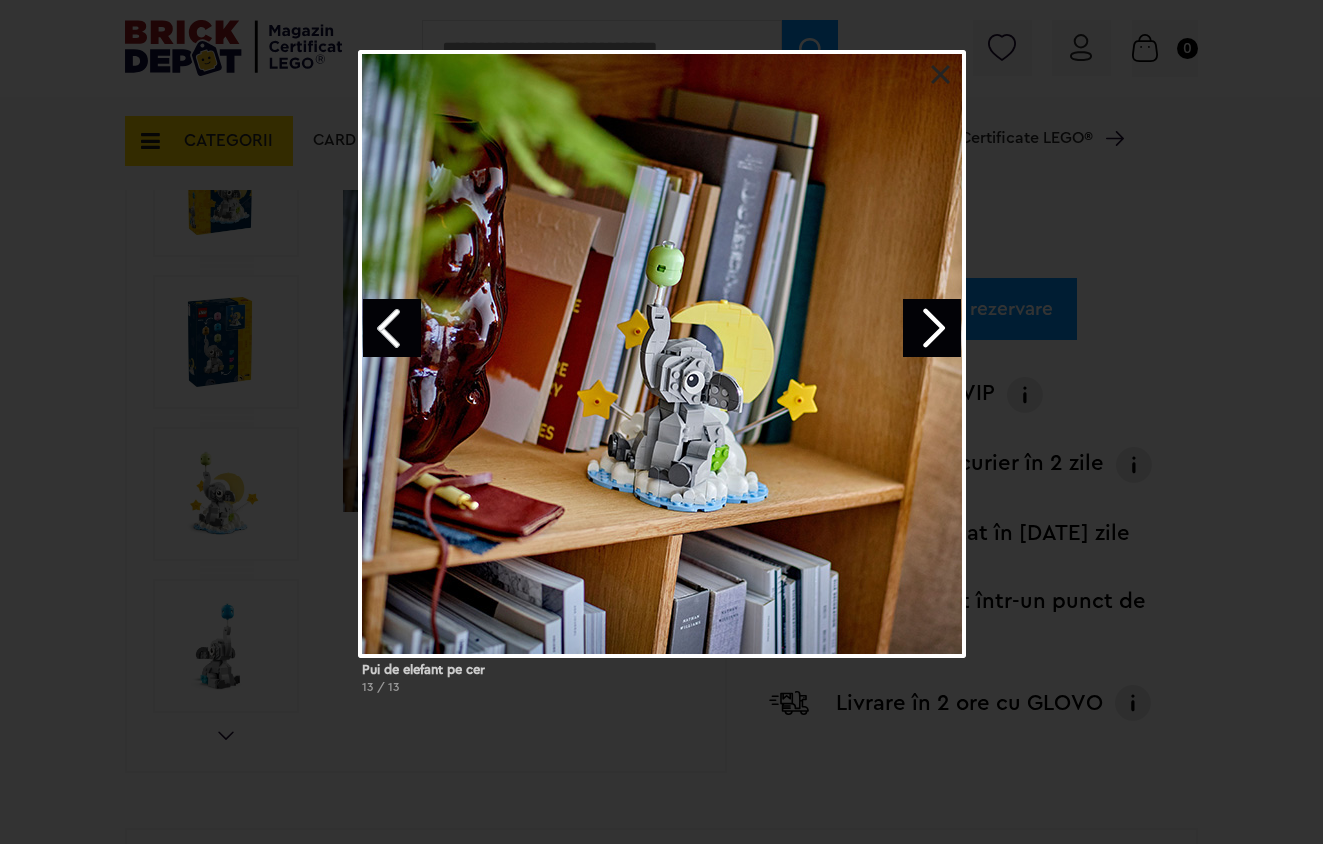 click at bounding box center [932, 328] 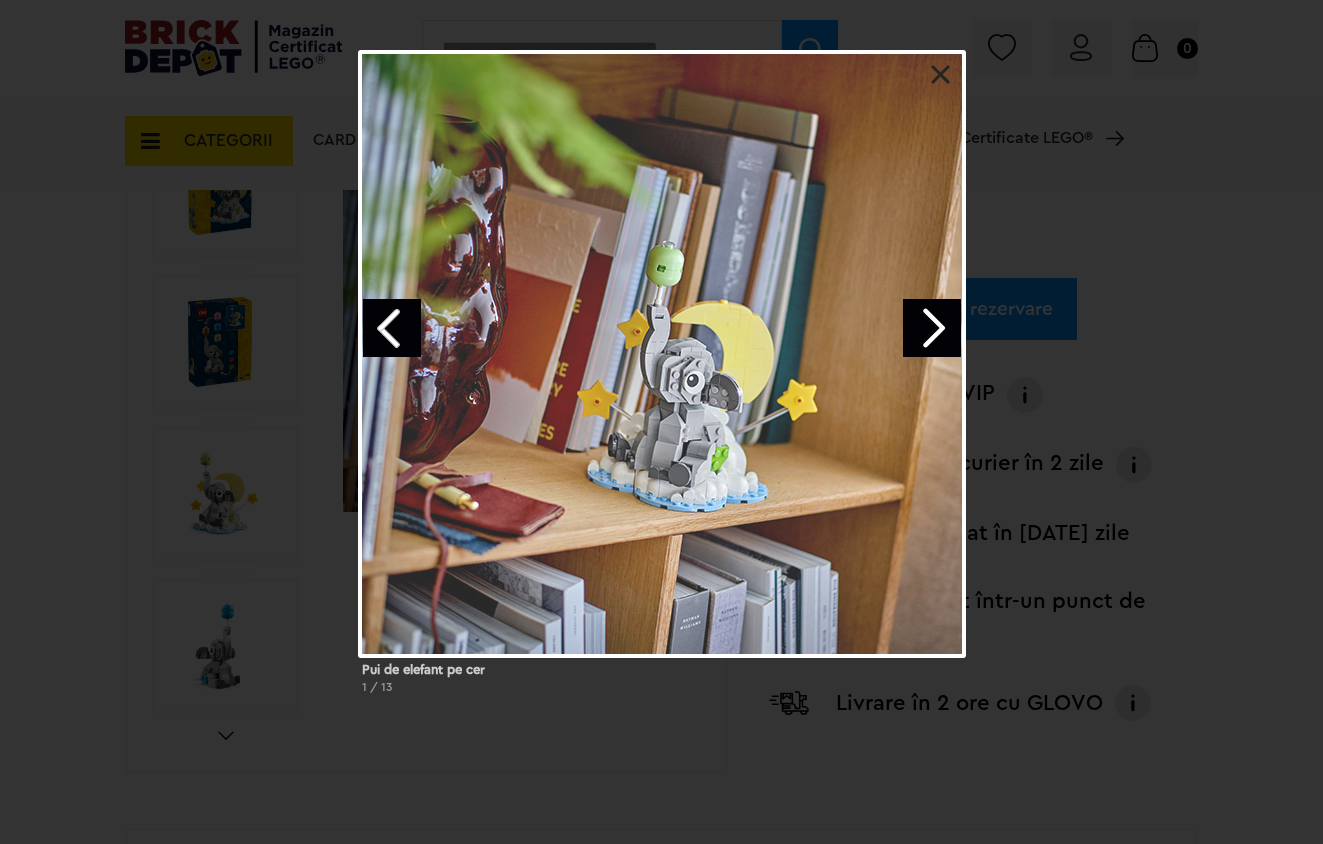 click at bounding box center [932, 328] 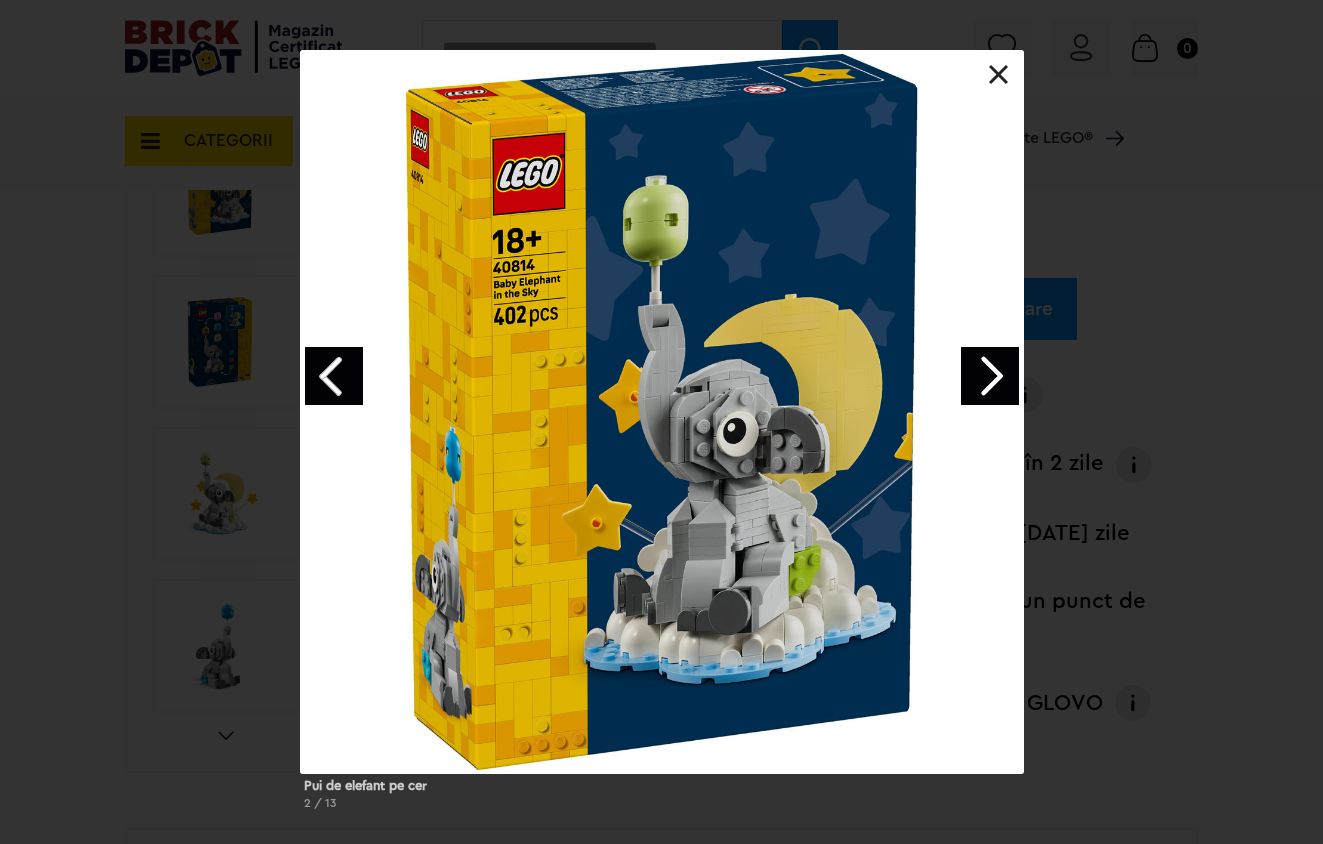 click at bounding box center (990, 376) 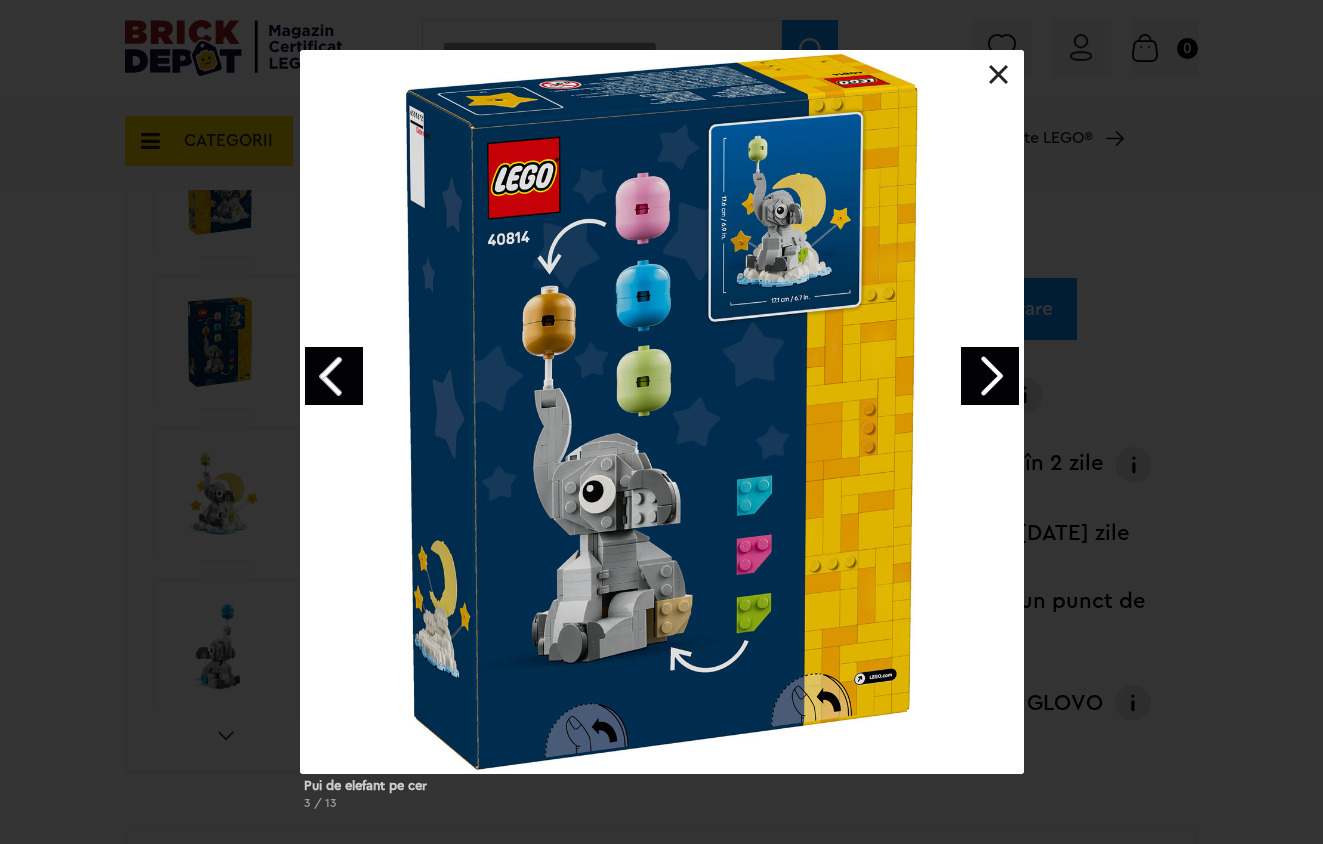 click at bounding box center [990, 376] 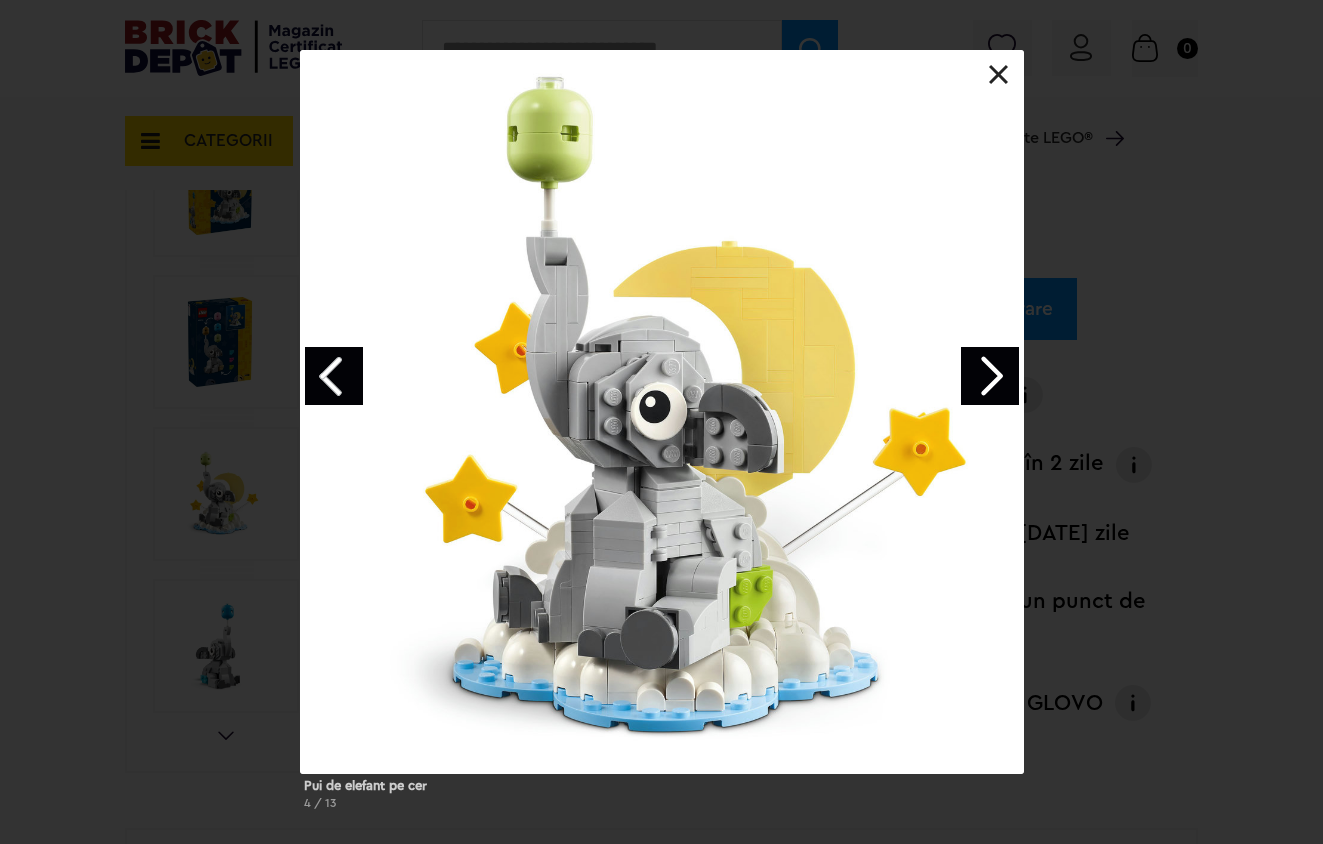 click at bounding box center (990, 376) 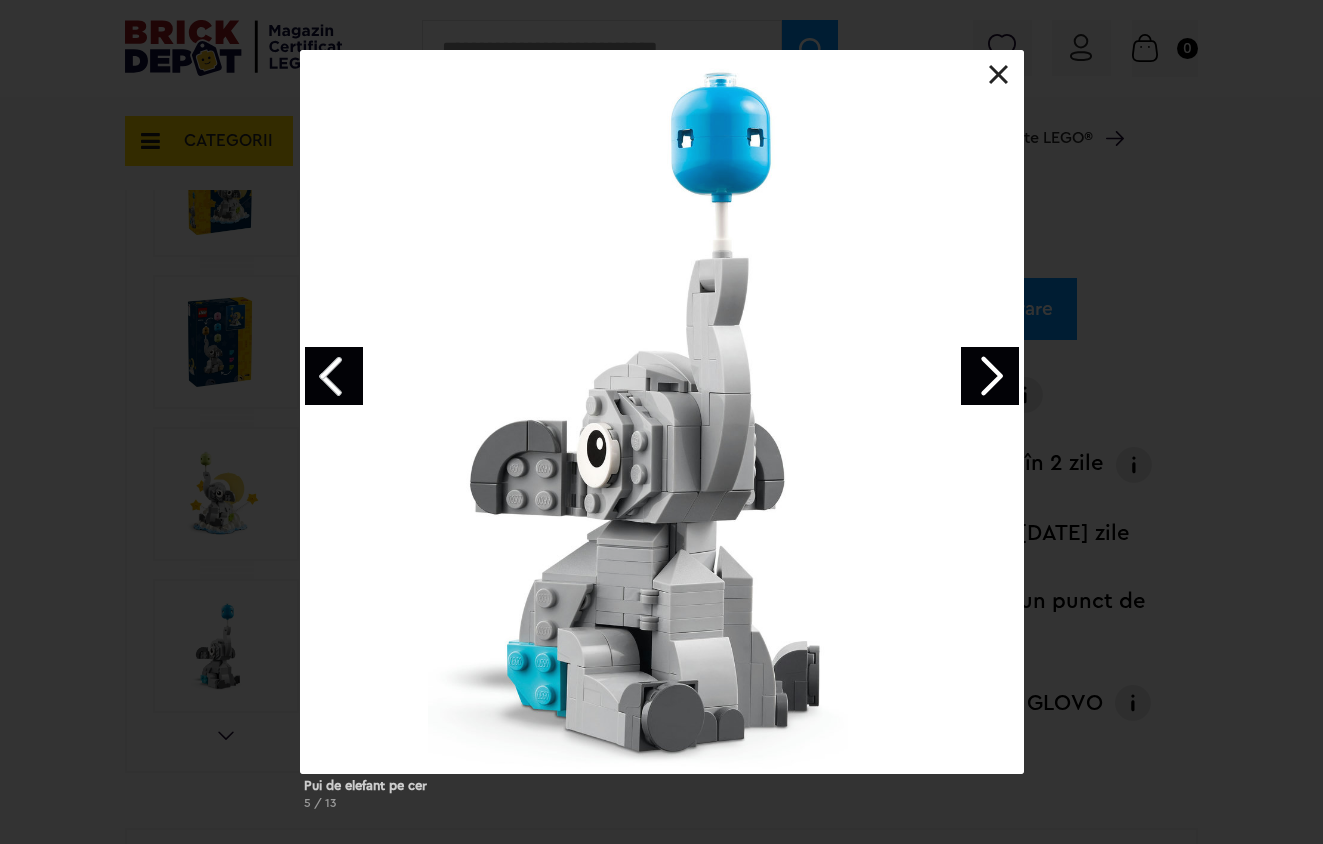 click at bounding box center (990, 376) 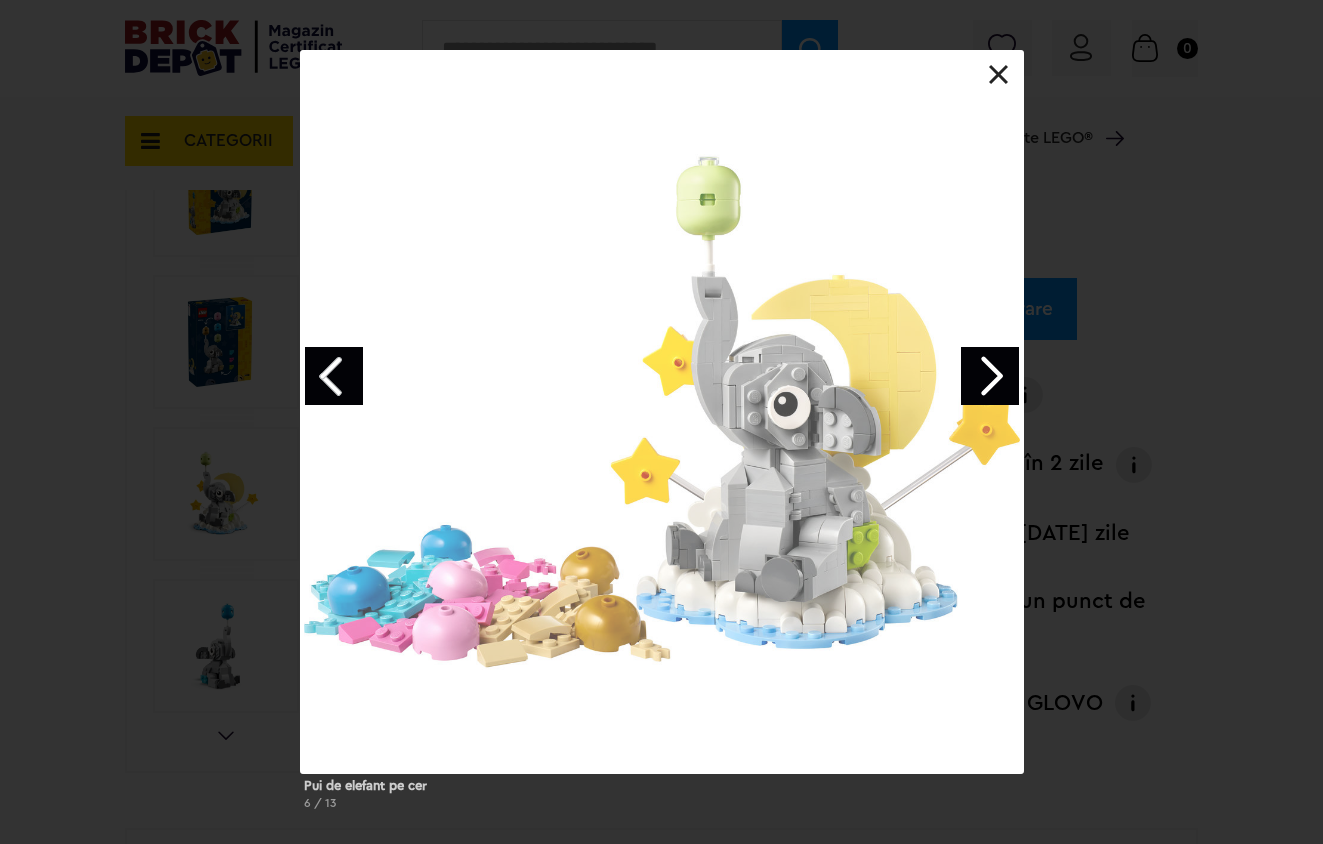 click at bounding box center (990, 376) 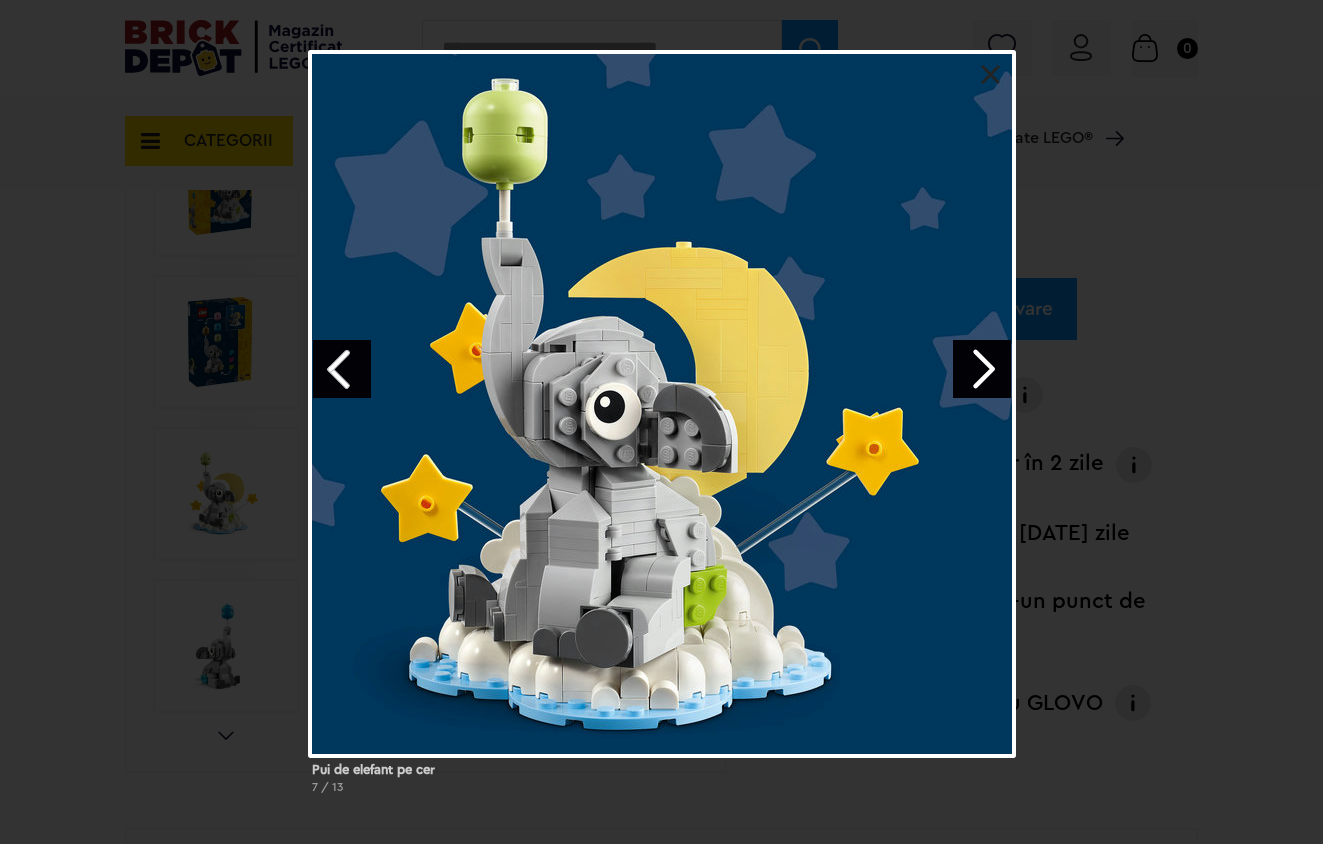 click on "Pui de elefant pe cer 7 / 13" at bounding box center [661, 430] 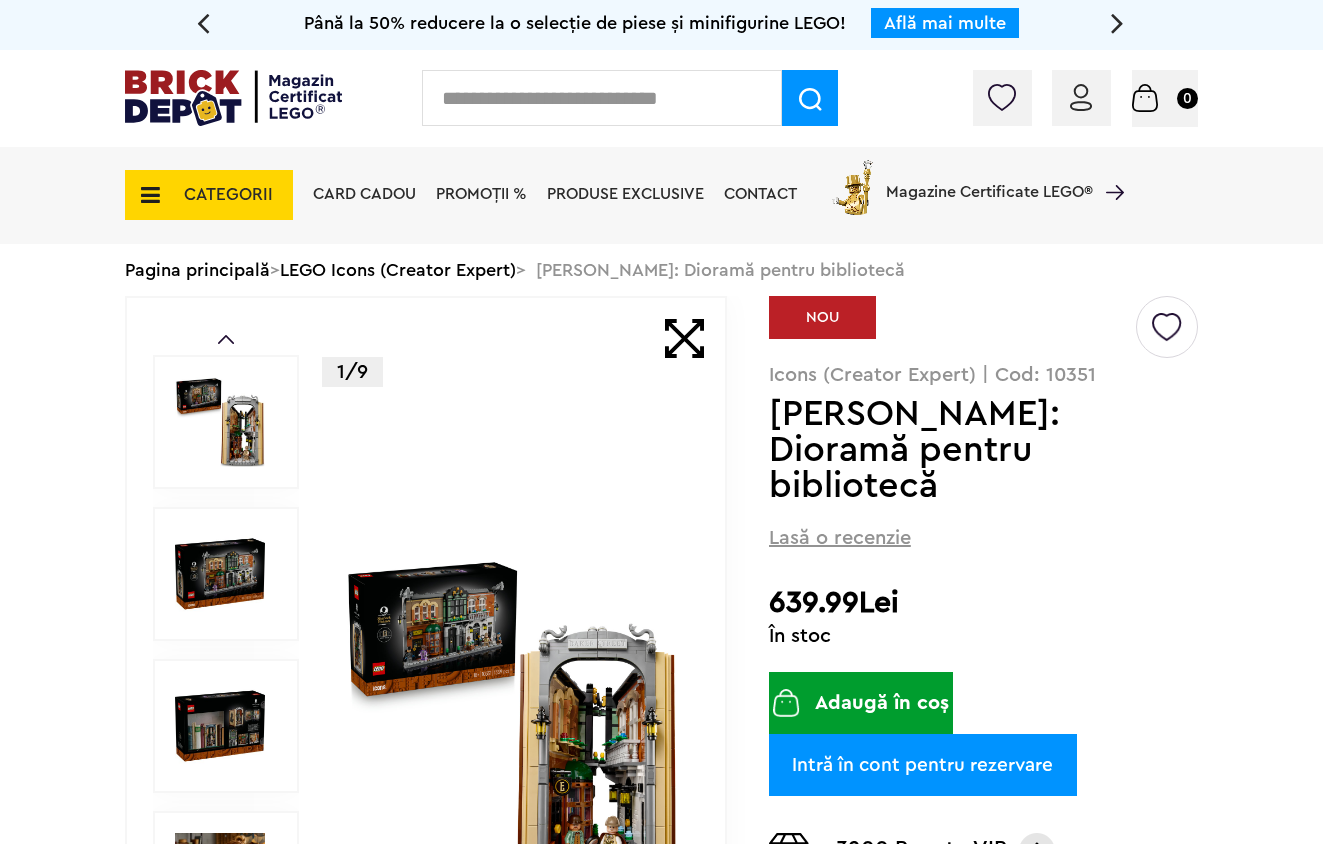 scroll, scrollTop: 0, scrollLeft: 0, axis: both 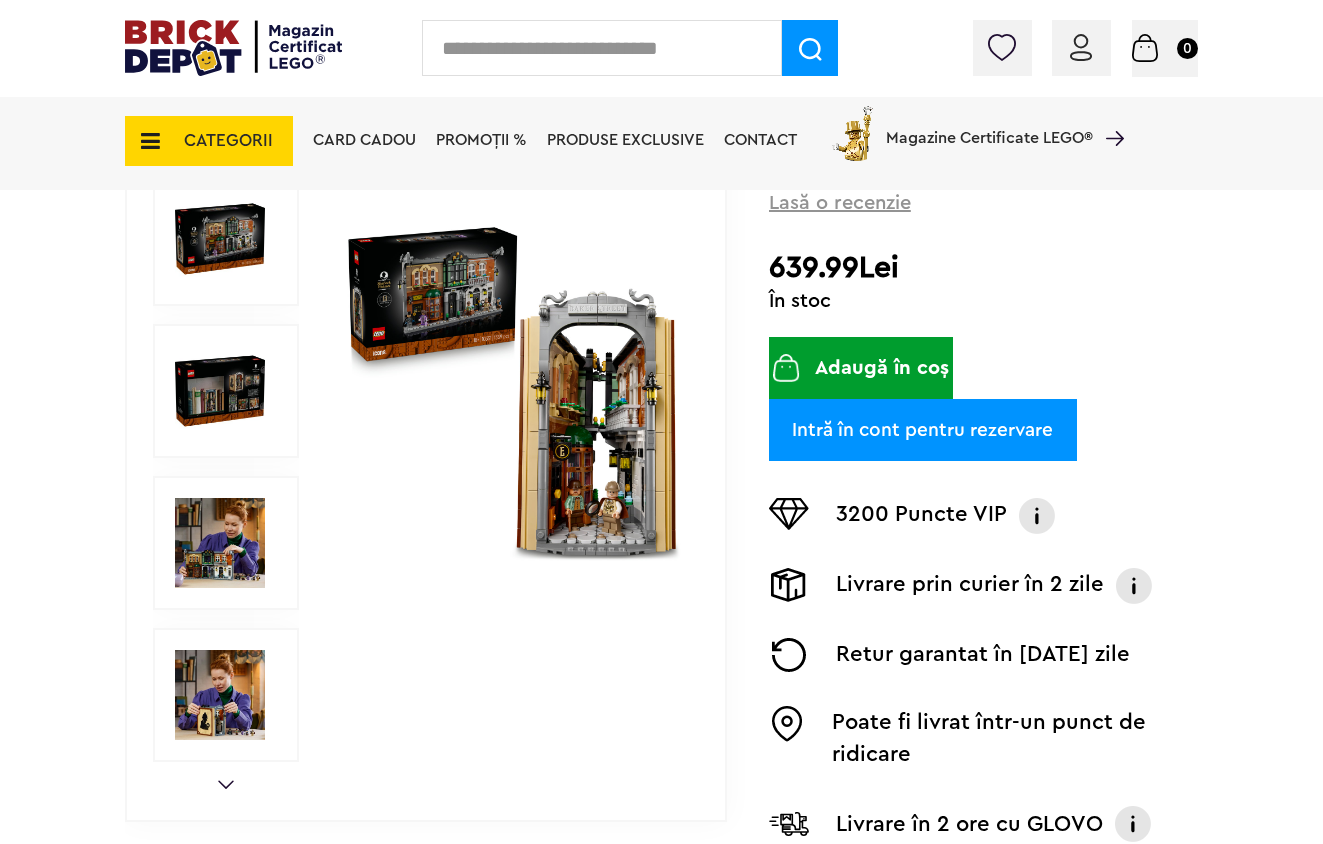 click on "Prev Next
1/9" at bounding box center (426, 391) 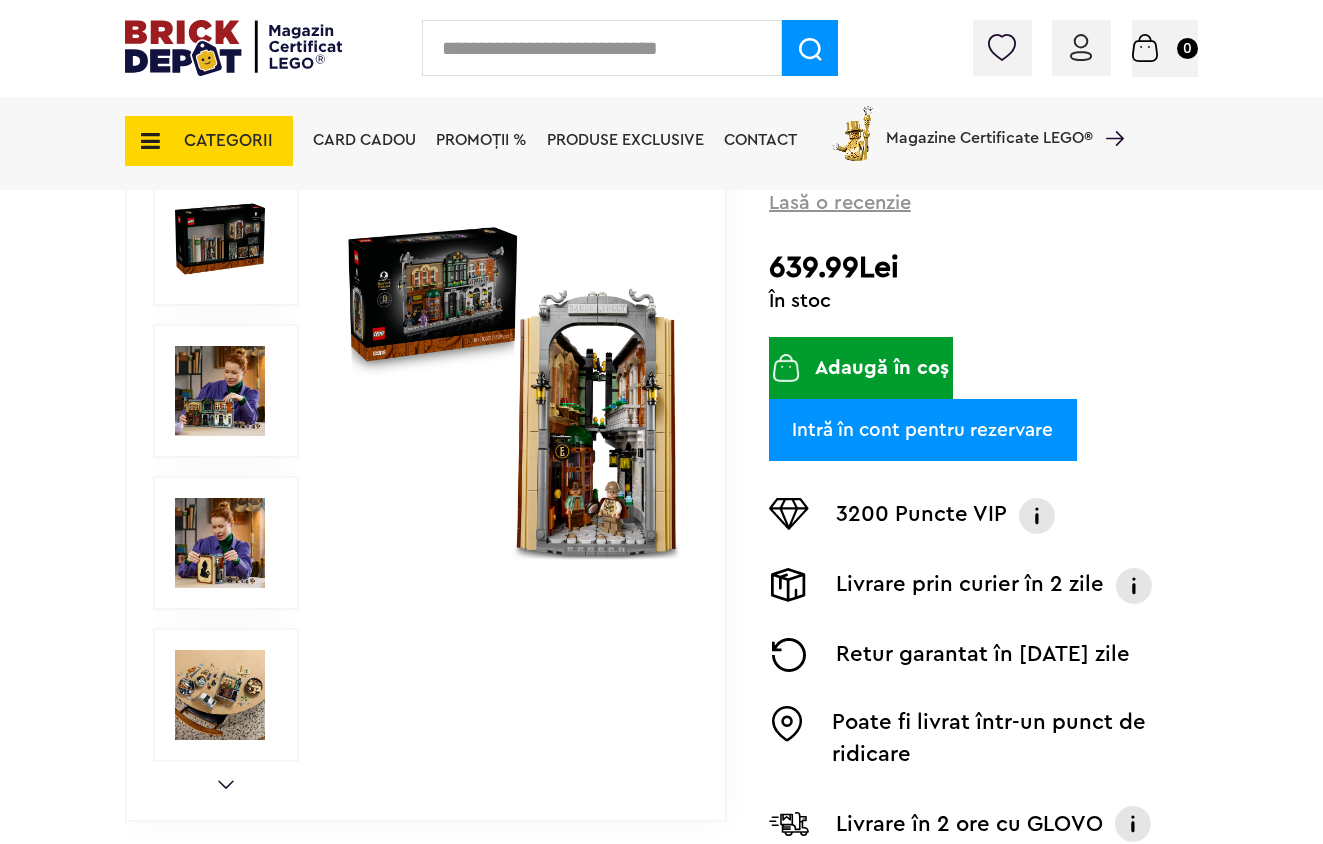 click on "Next" at bounding box center (226, 784) 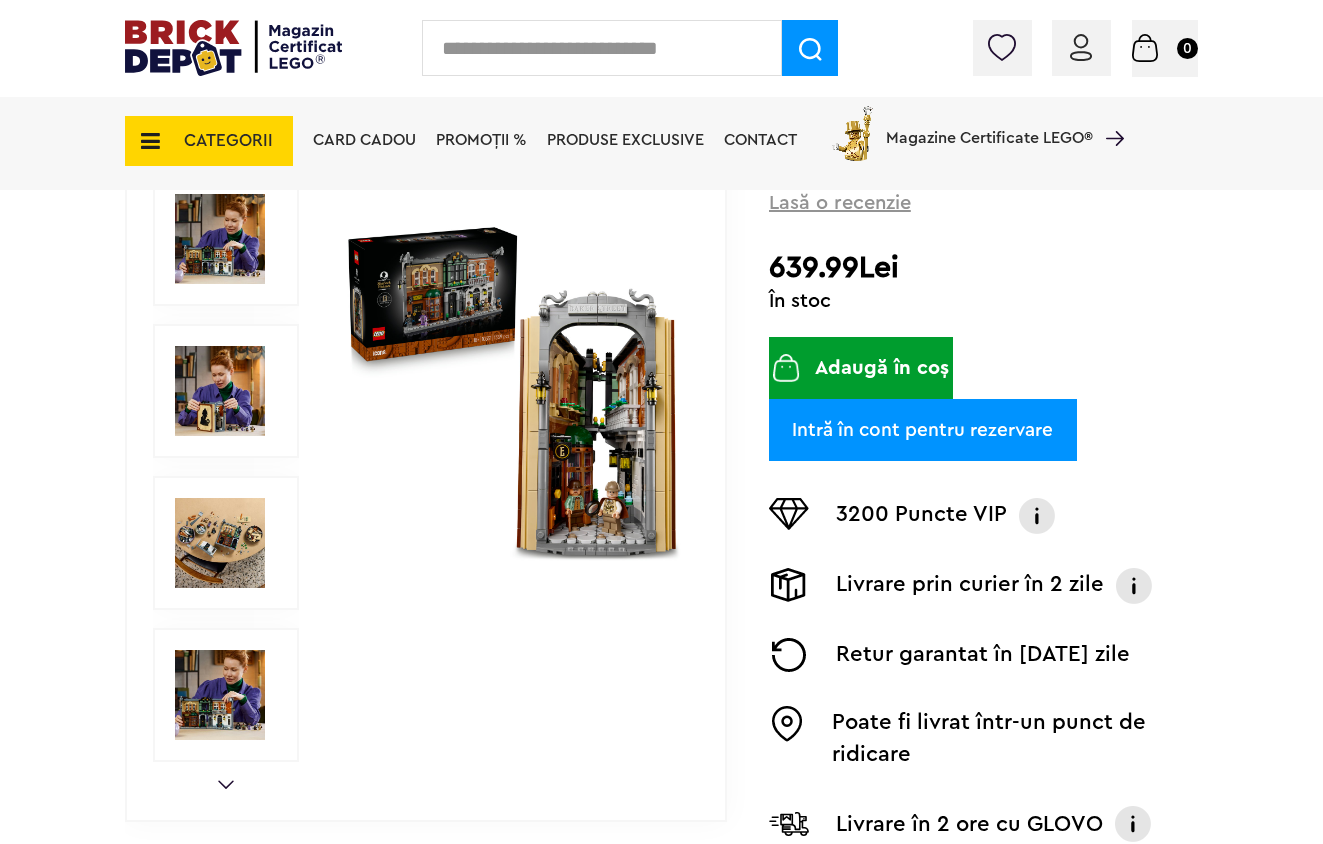 click at bounding box center [220, 543] 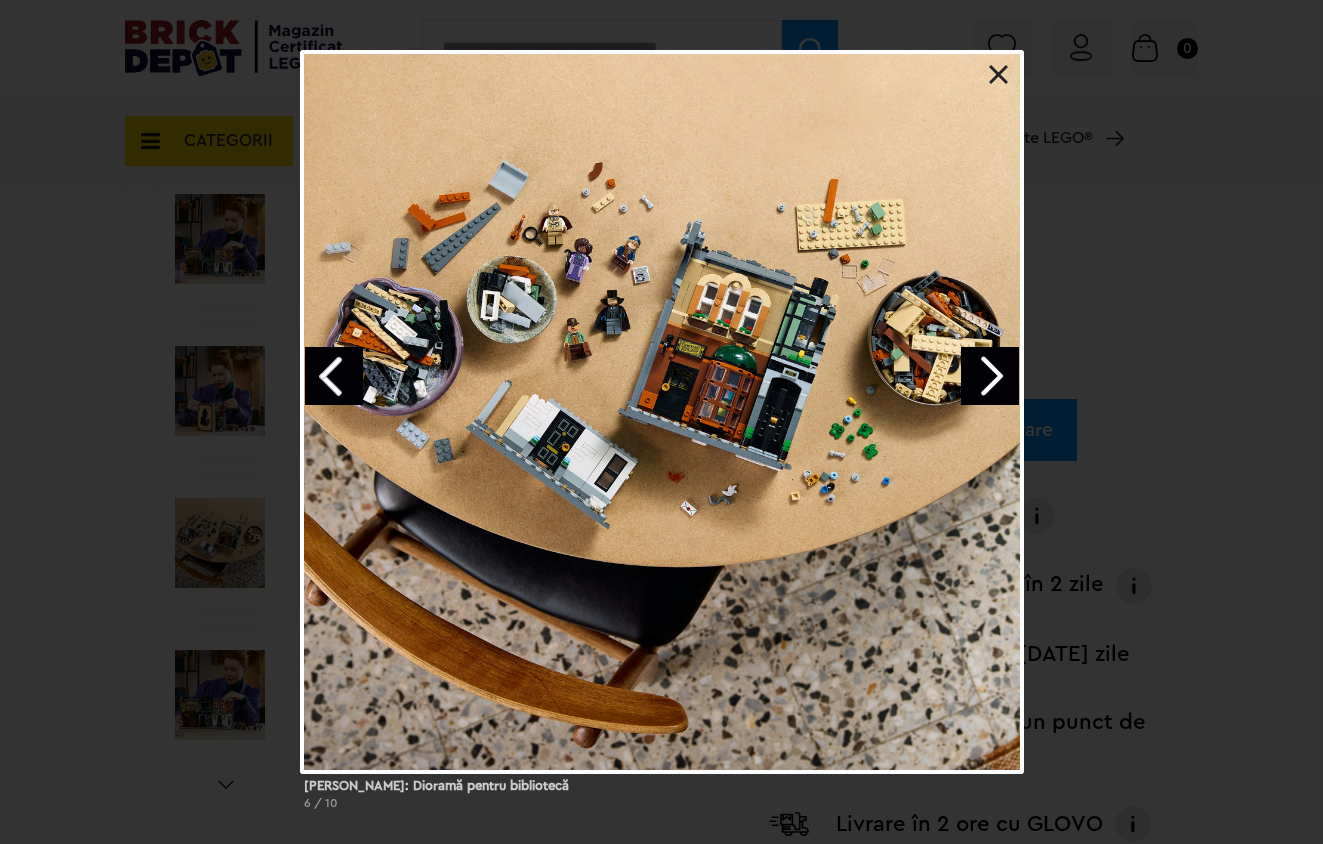 click at bounding box center [990, 376] 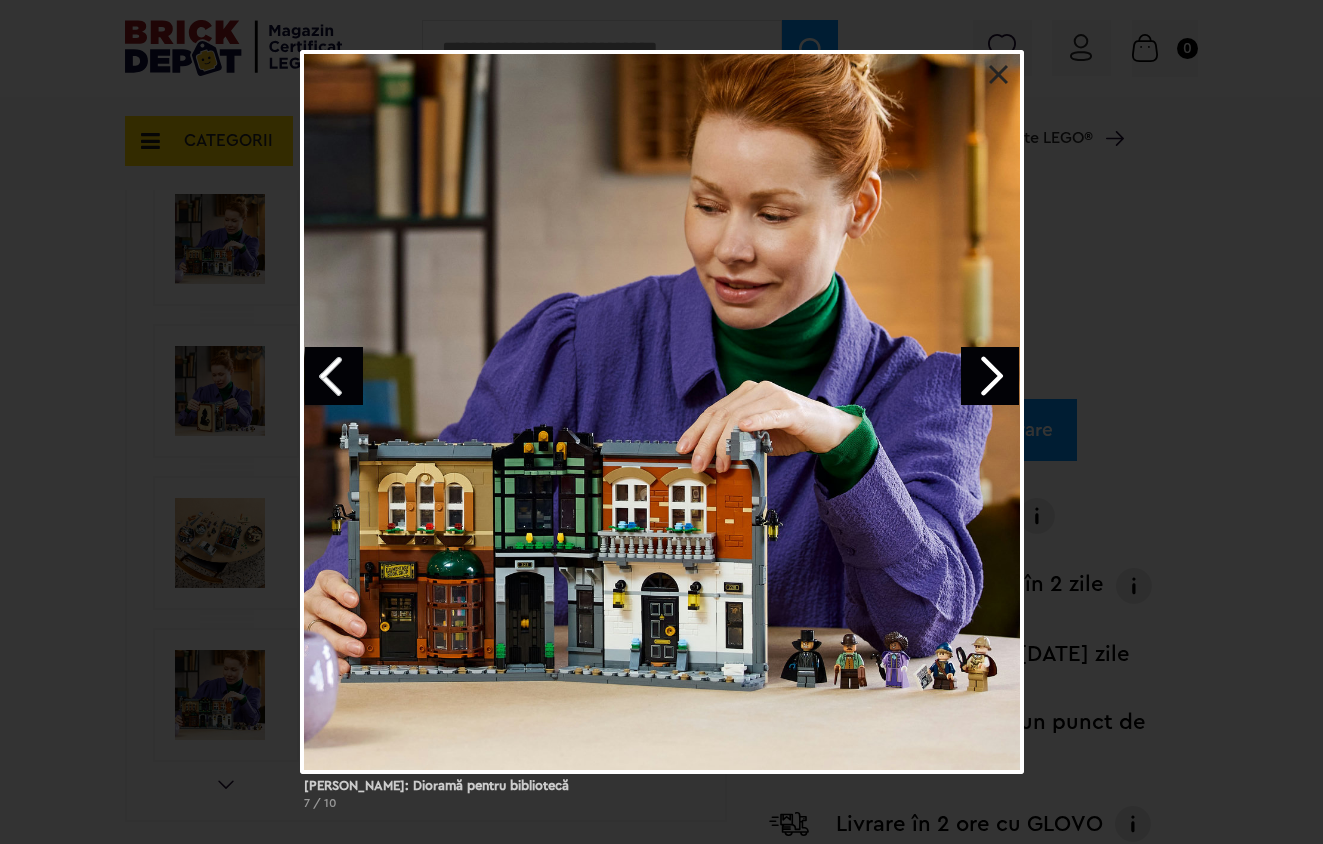 click at bounding box center (990, 376) 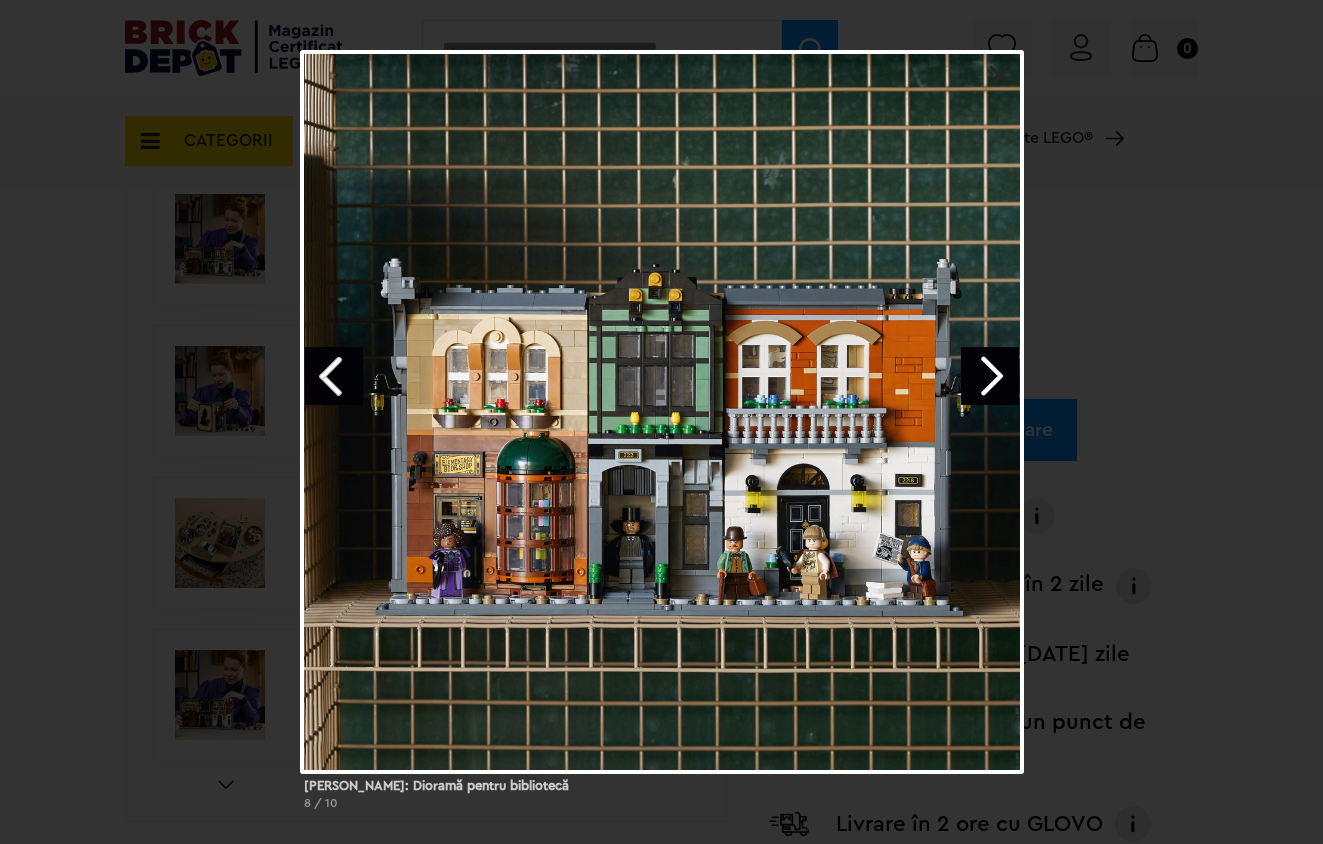 click at bounding box center [990, 376] 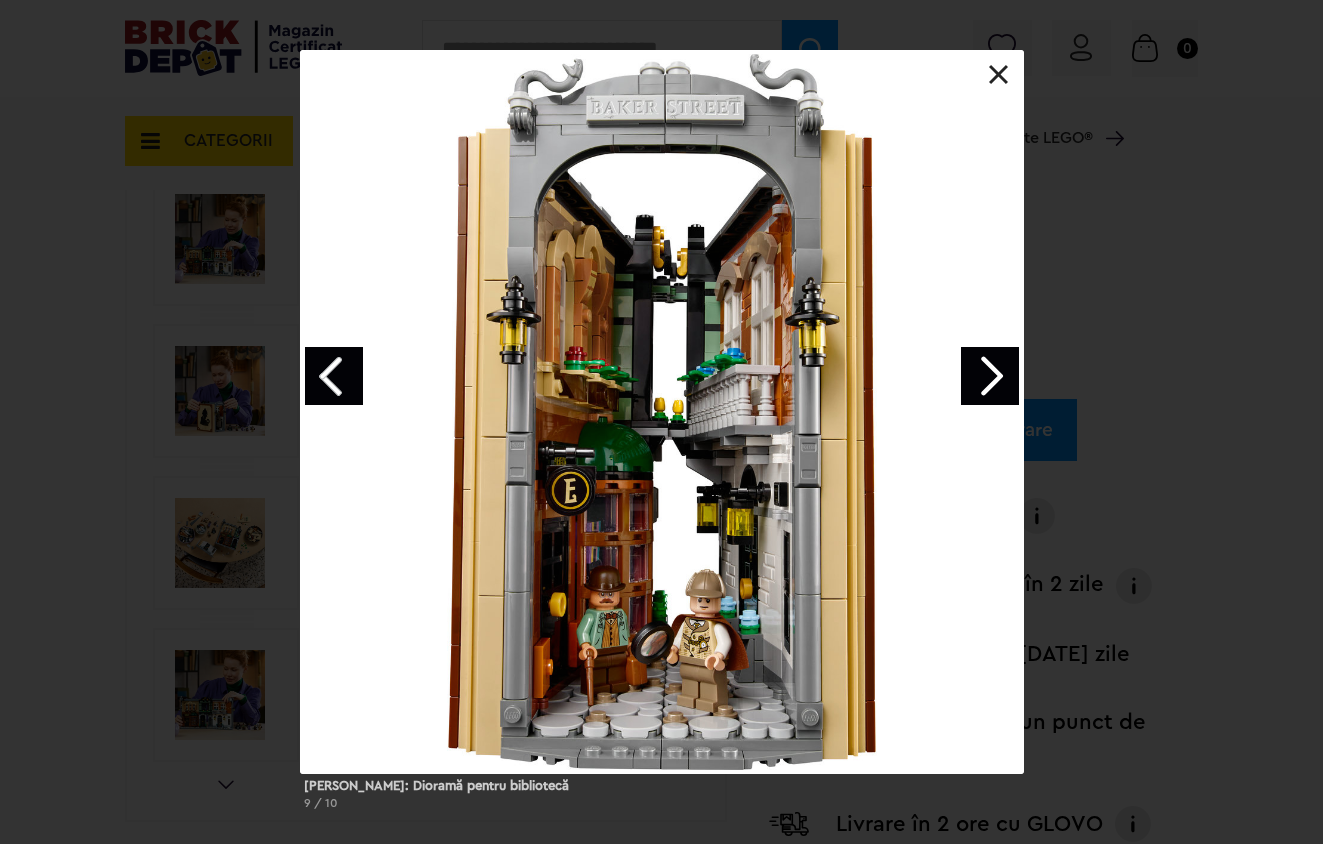 click at bounding box center [990, 376] 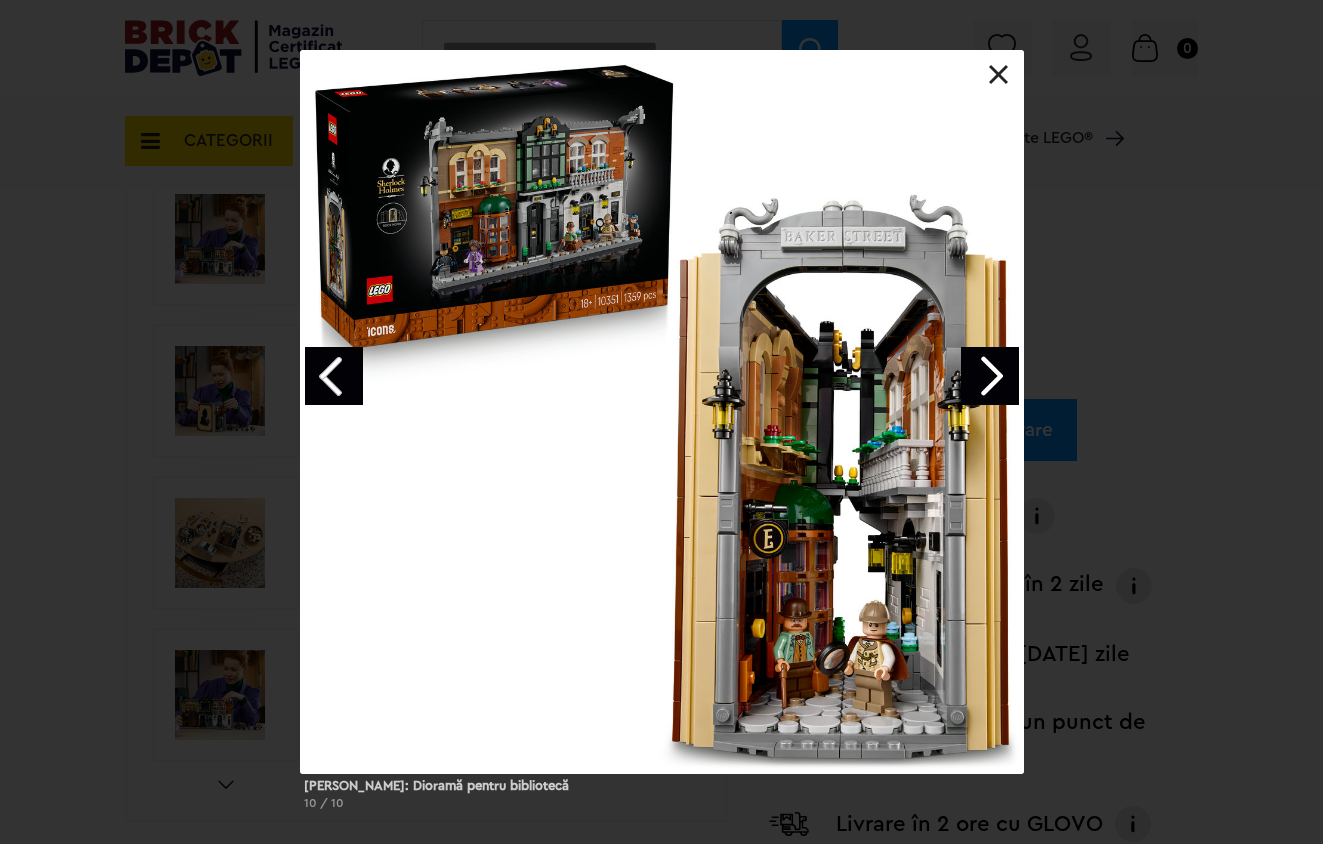 click at bounding box center (990, 376) 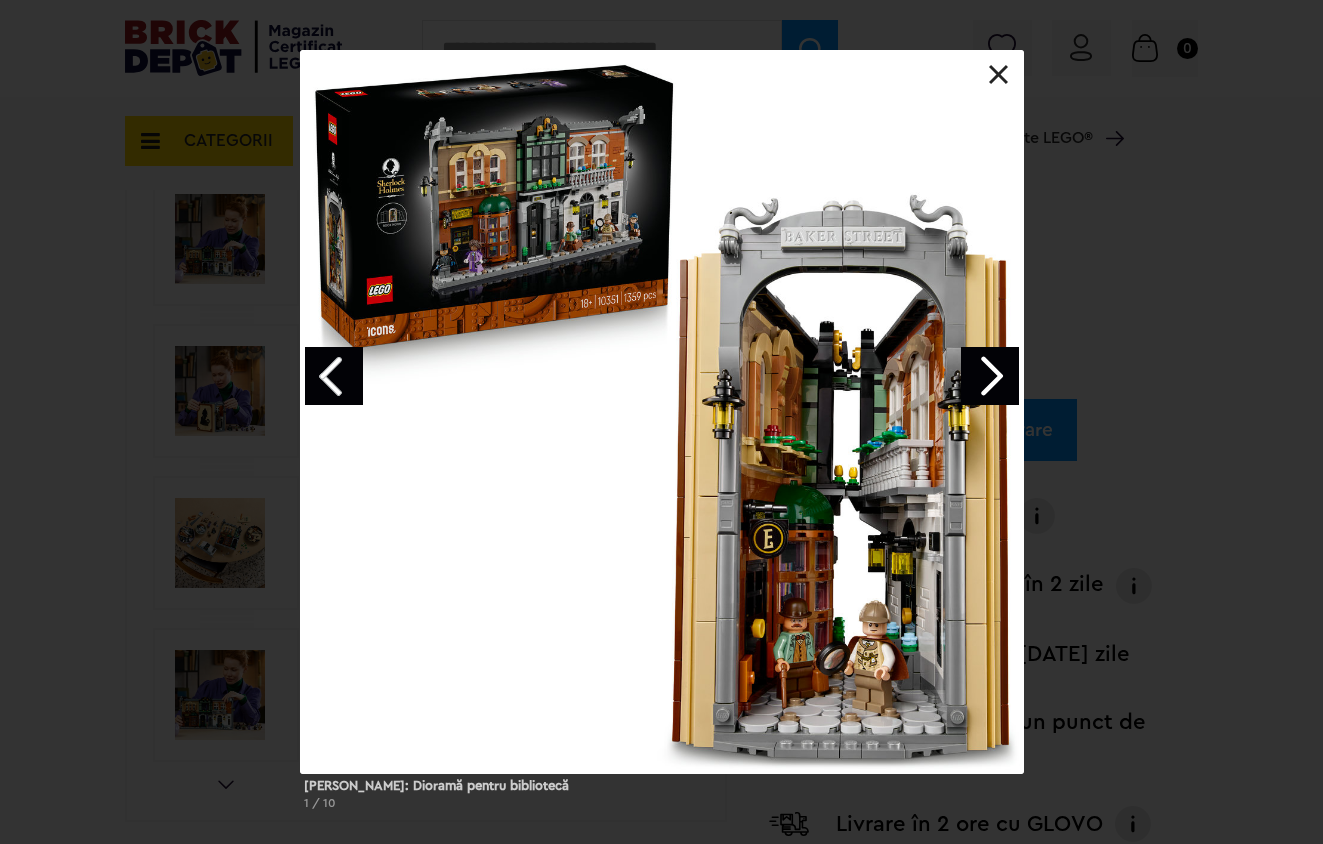 click at bounding box center [990, 376] 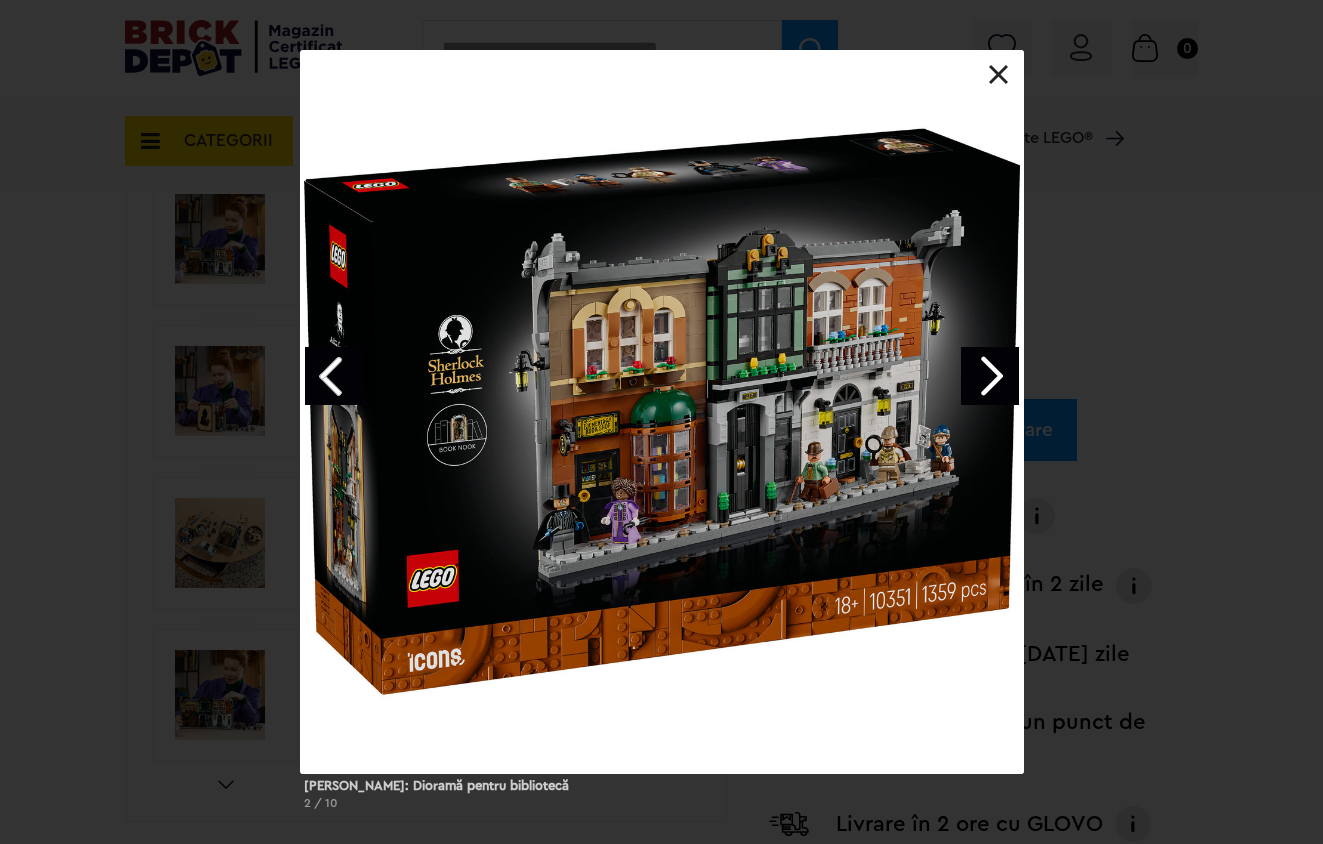 click at bounding box center [999, 75] 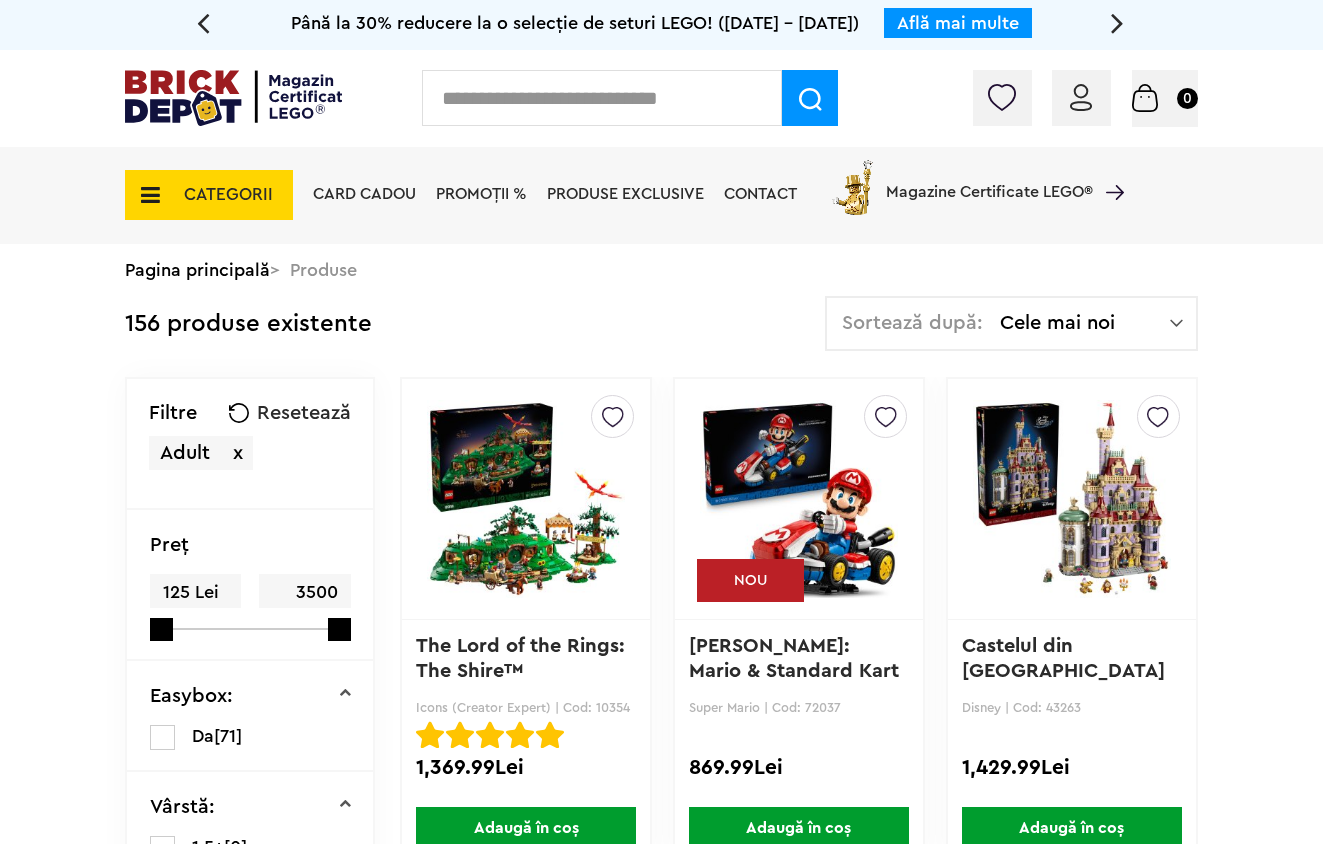 scroll, scrollTop: 0, scrollLeft: 0, axis: both 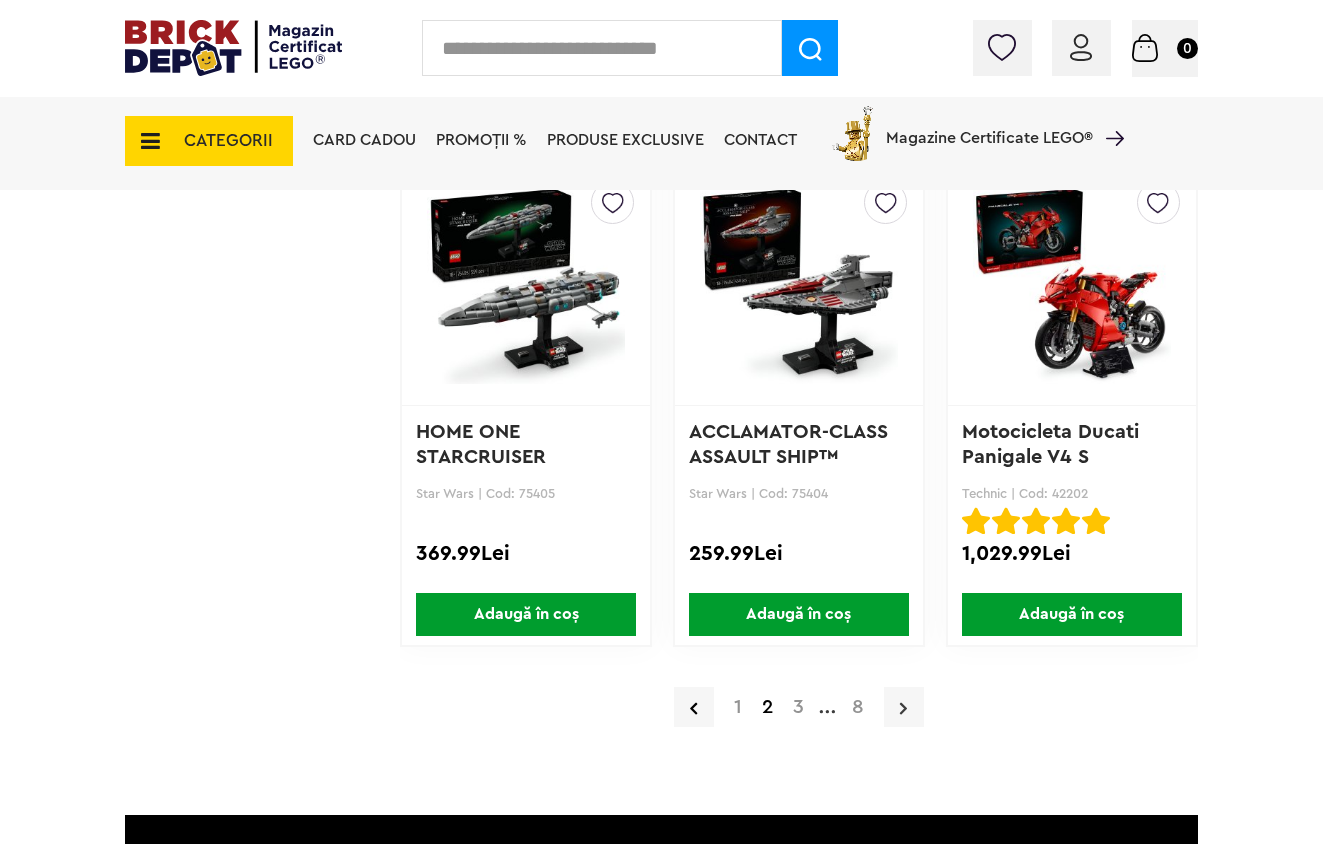 click at bounding box center [904, 707] 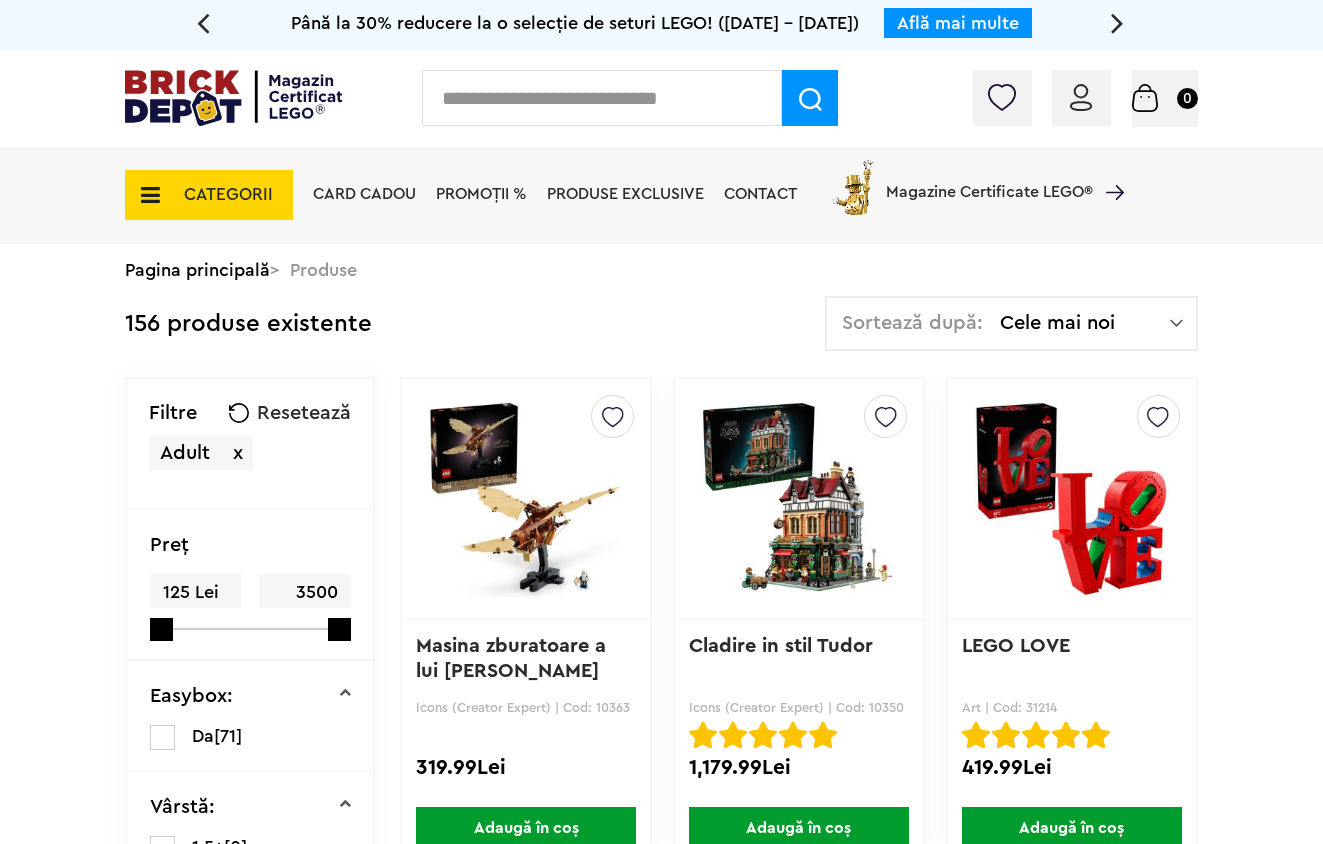scroll, scrollTop: 0, scrollLeft: 0, axis: both 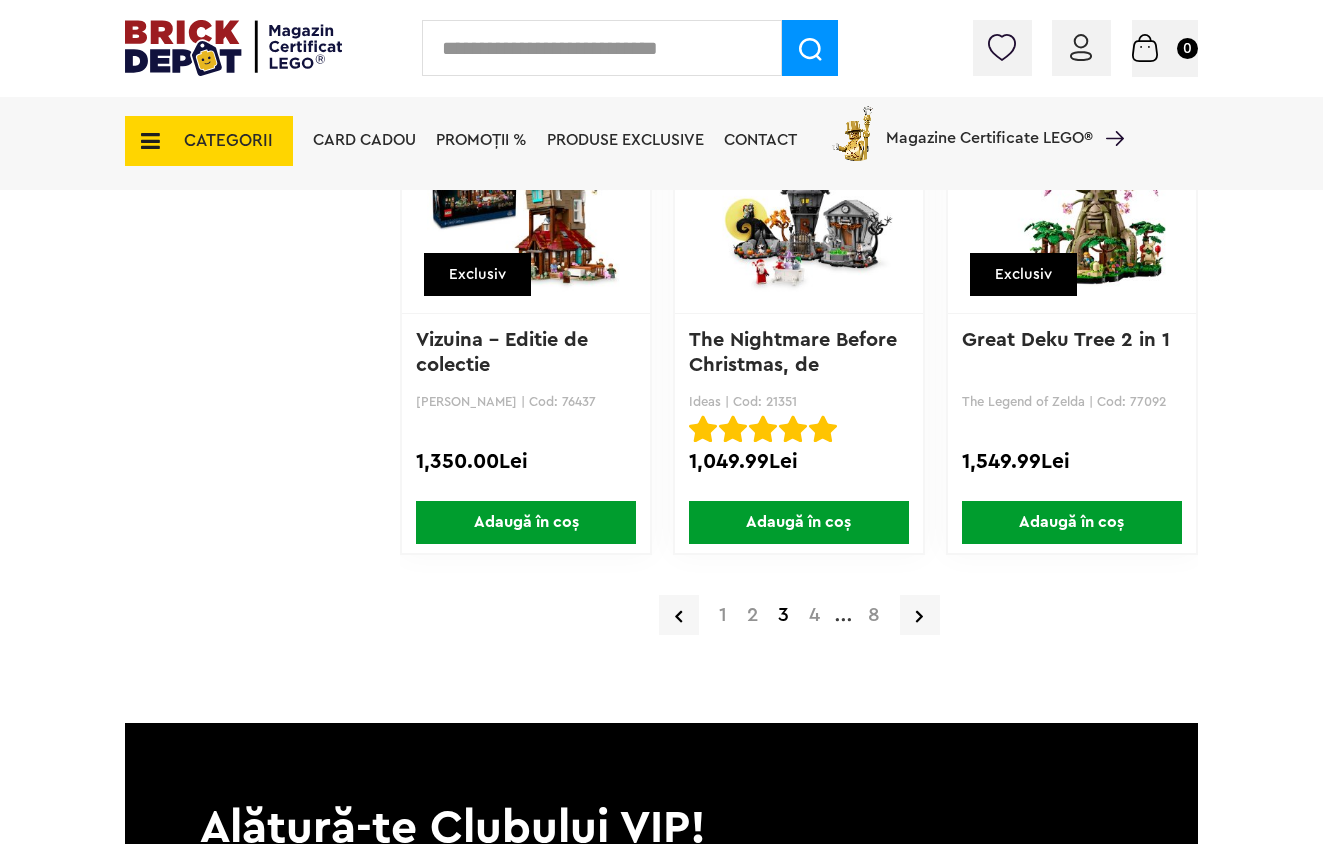click on "4" at bounding box center (814, 615) 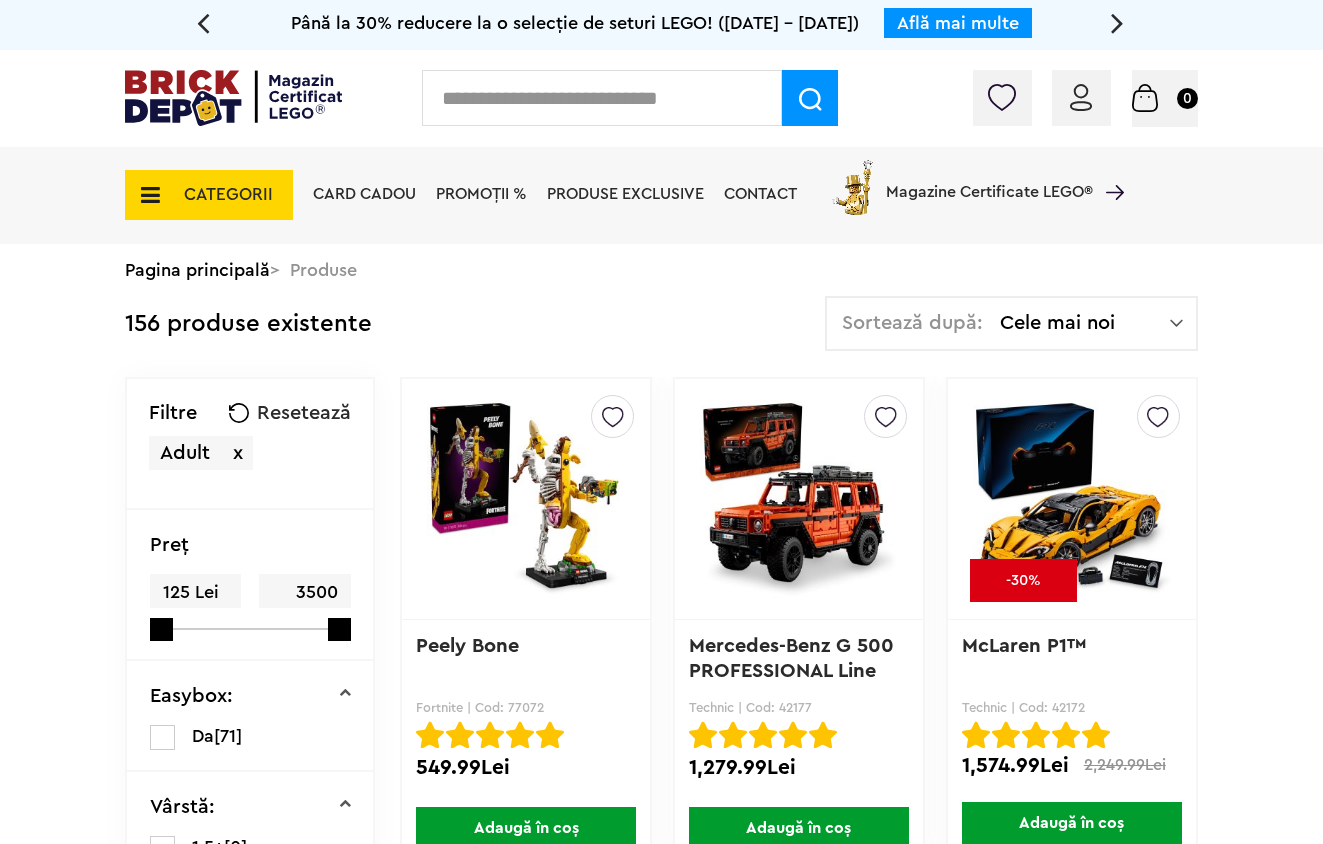 scroll, scrollTop: 0, scrollLeft: 0, axis: both 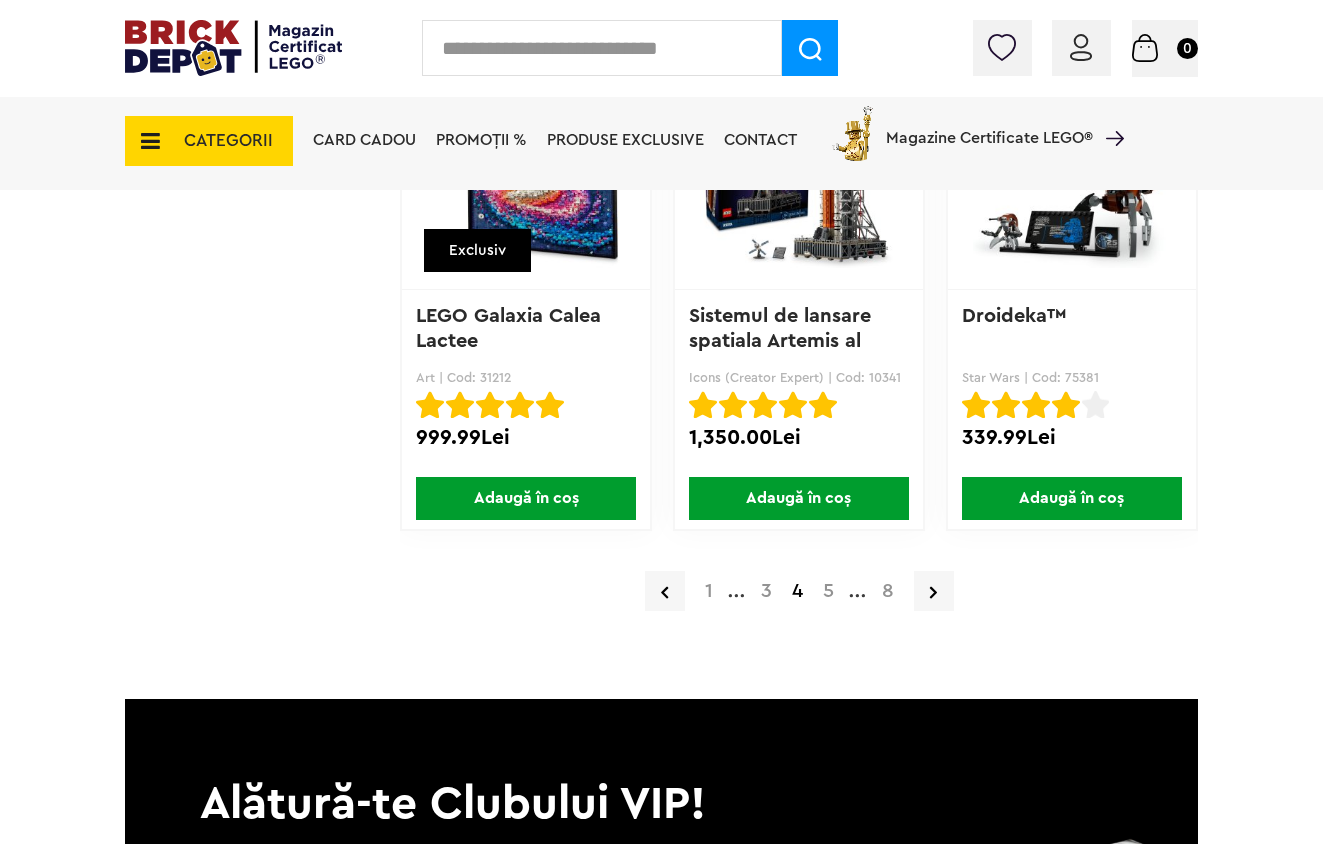 click on "5" at bounding box center [828, 591] 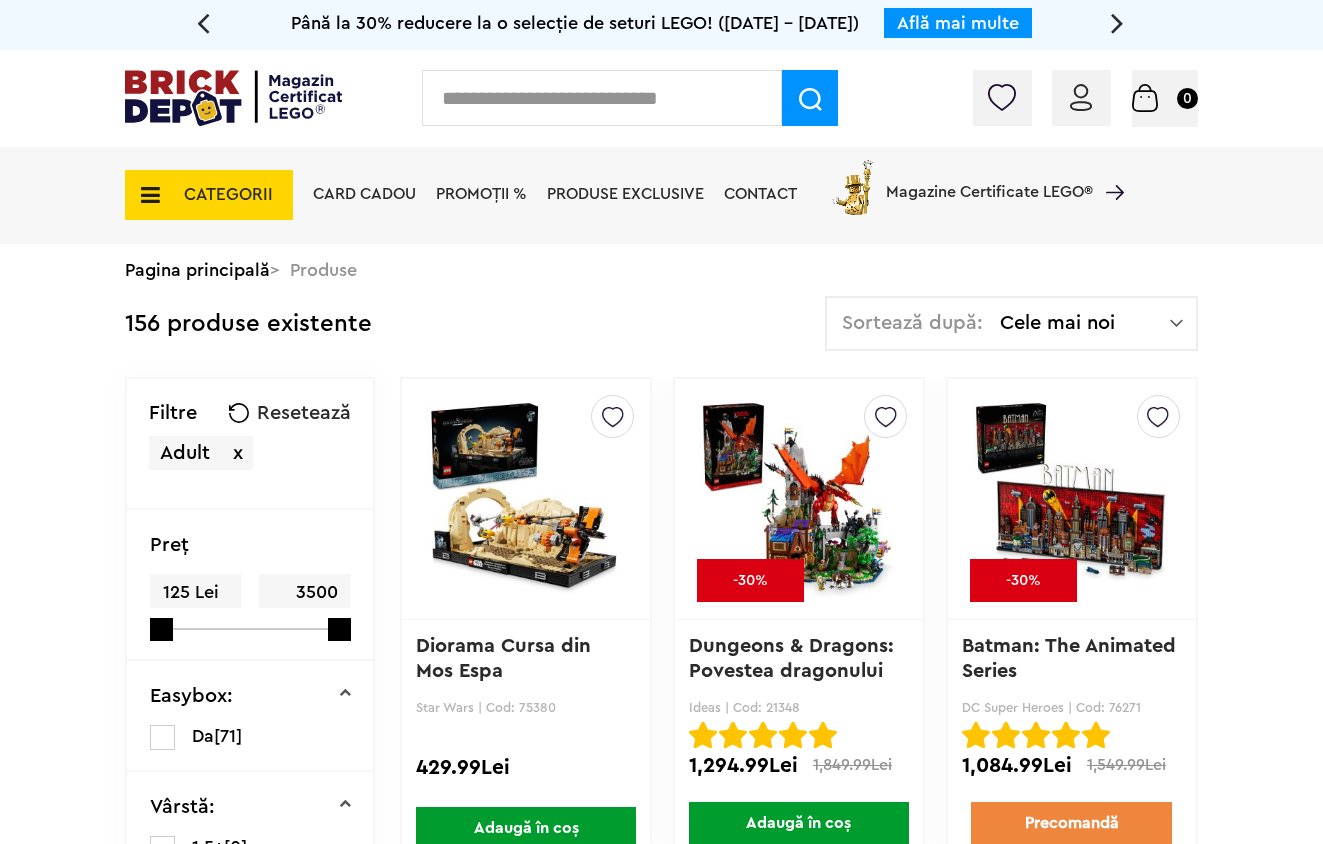 scroll, scrollTop: 0, scrollLeft: 0, axis: both 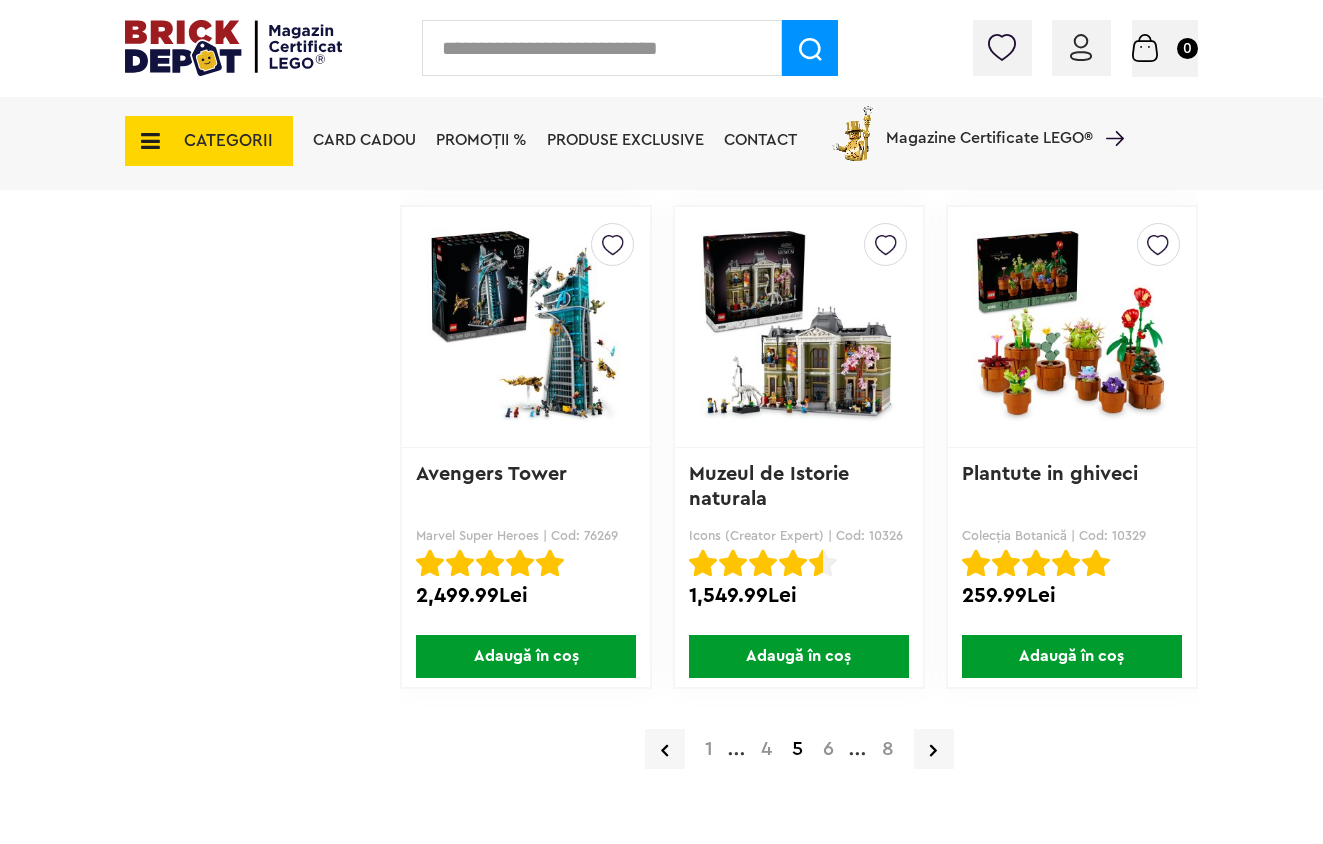 click on "6" at bounding box center [828, 749] 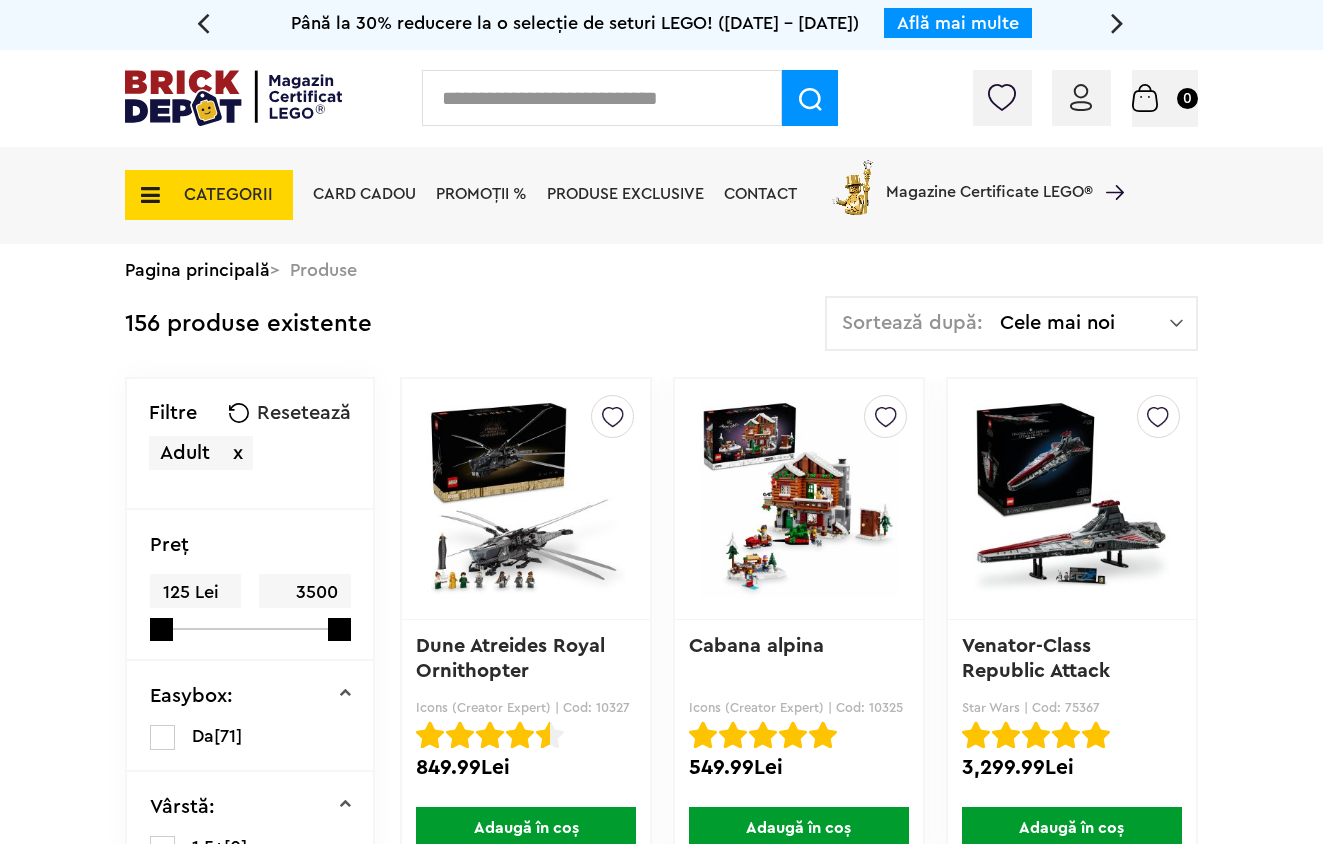 scroll, scrollTop: 0, scrollLeft: 0, axis: both 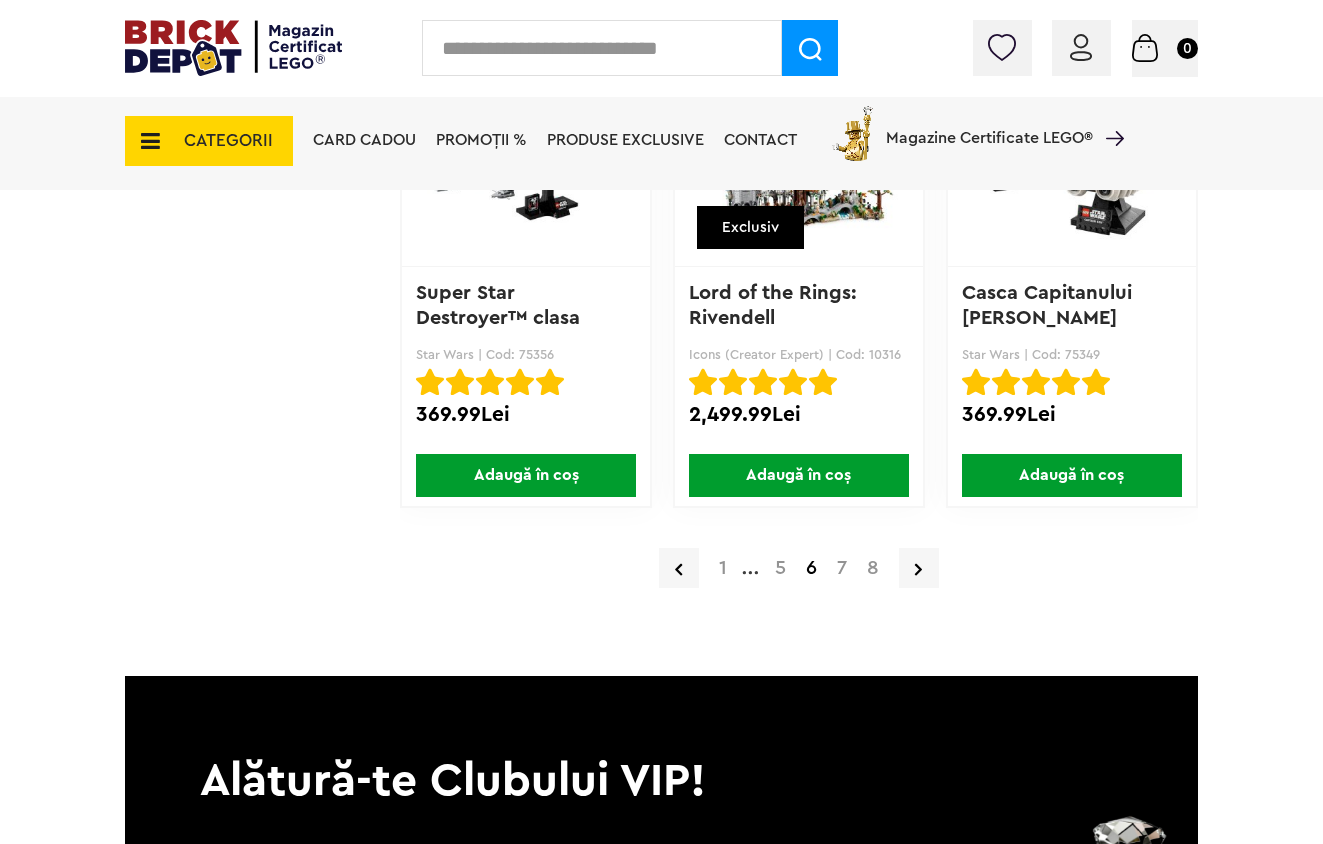 click on "7" at bounding box center (842, 568) 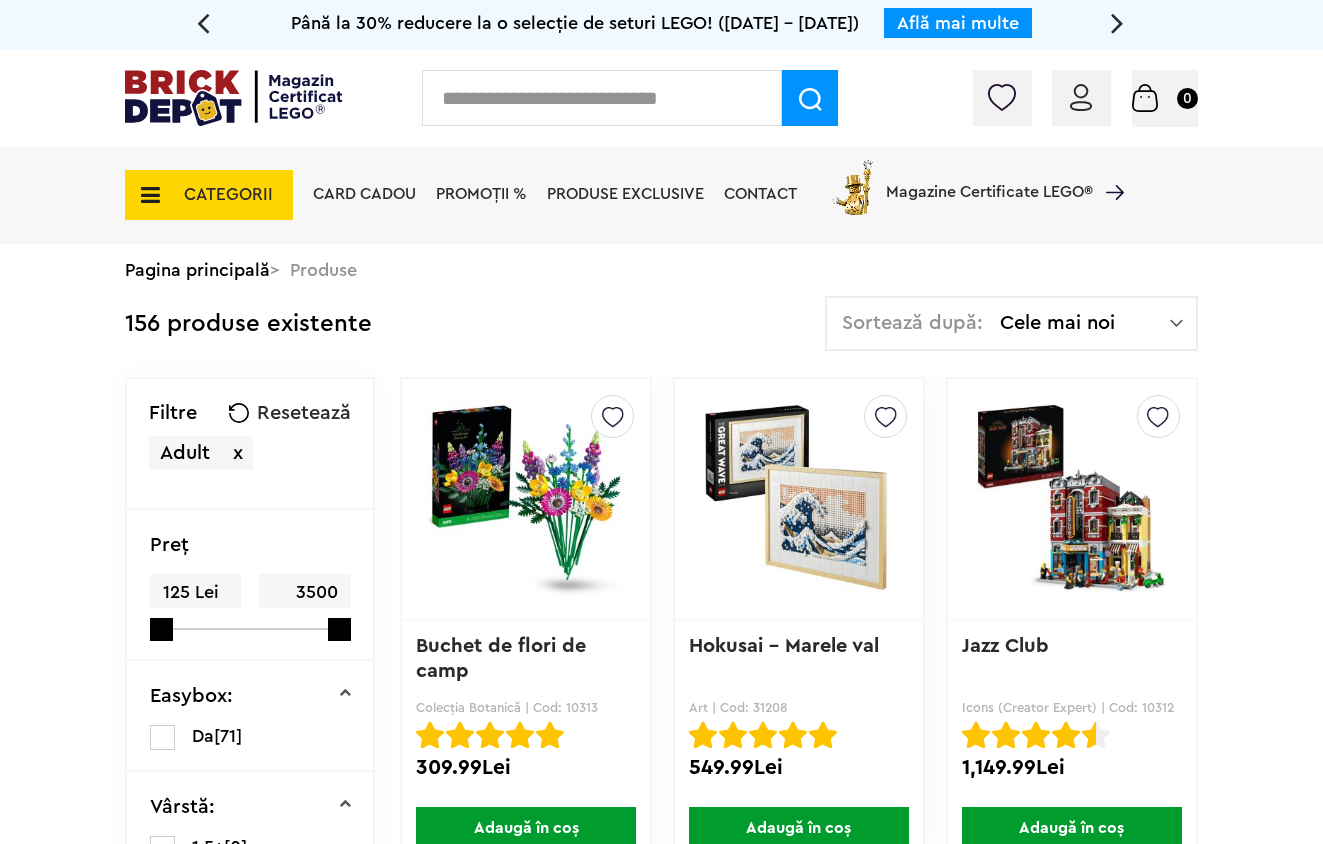 scroll, scrollTop: 0, scrollLeft: 0, axis: both 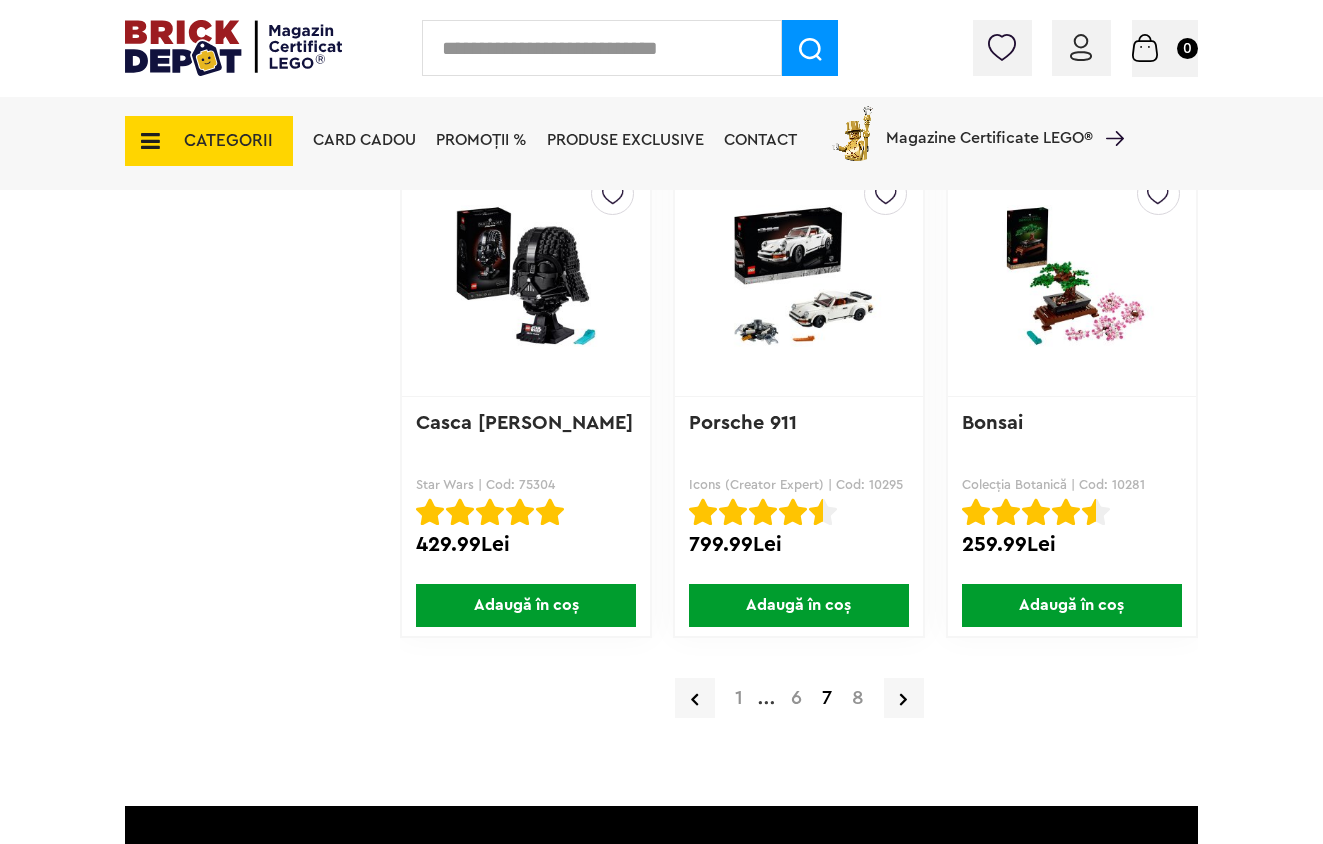 click on "8" at bounding box center (858, 698) 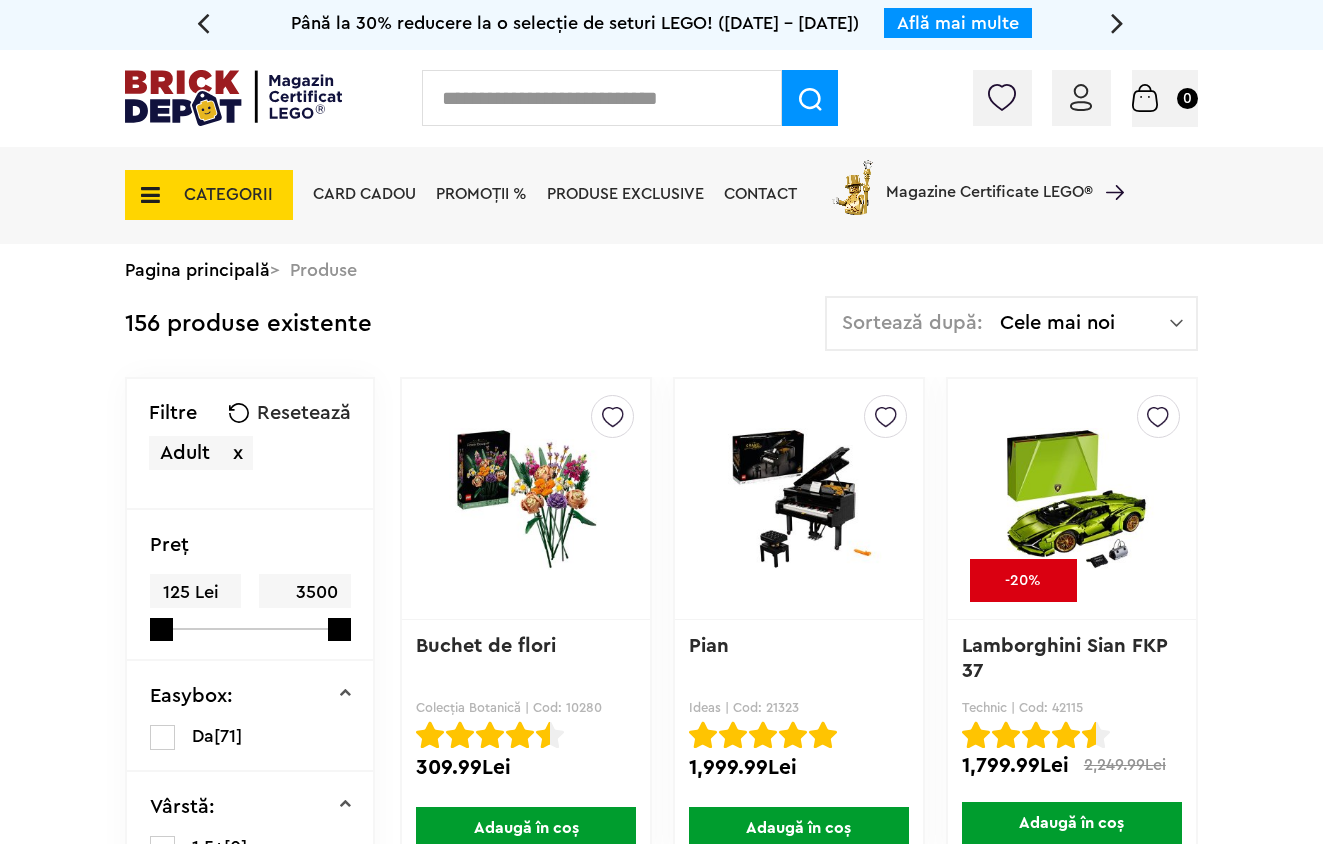 scroll, scrollTop: 0, scrollLeft: 0, axis: both 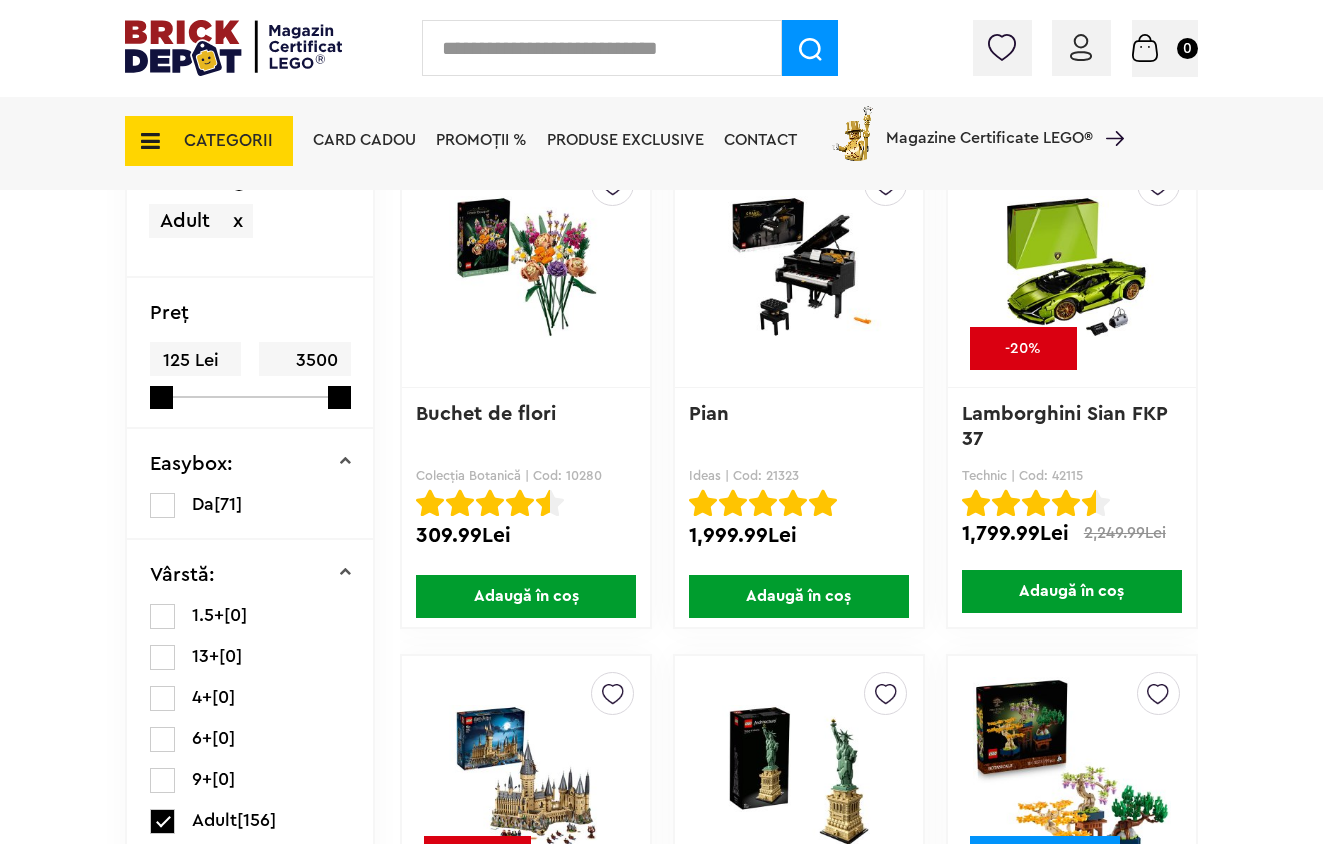 click at bounding box center (799, 267) 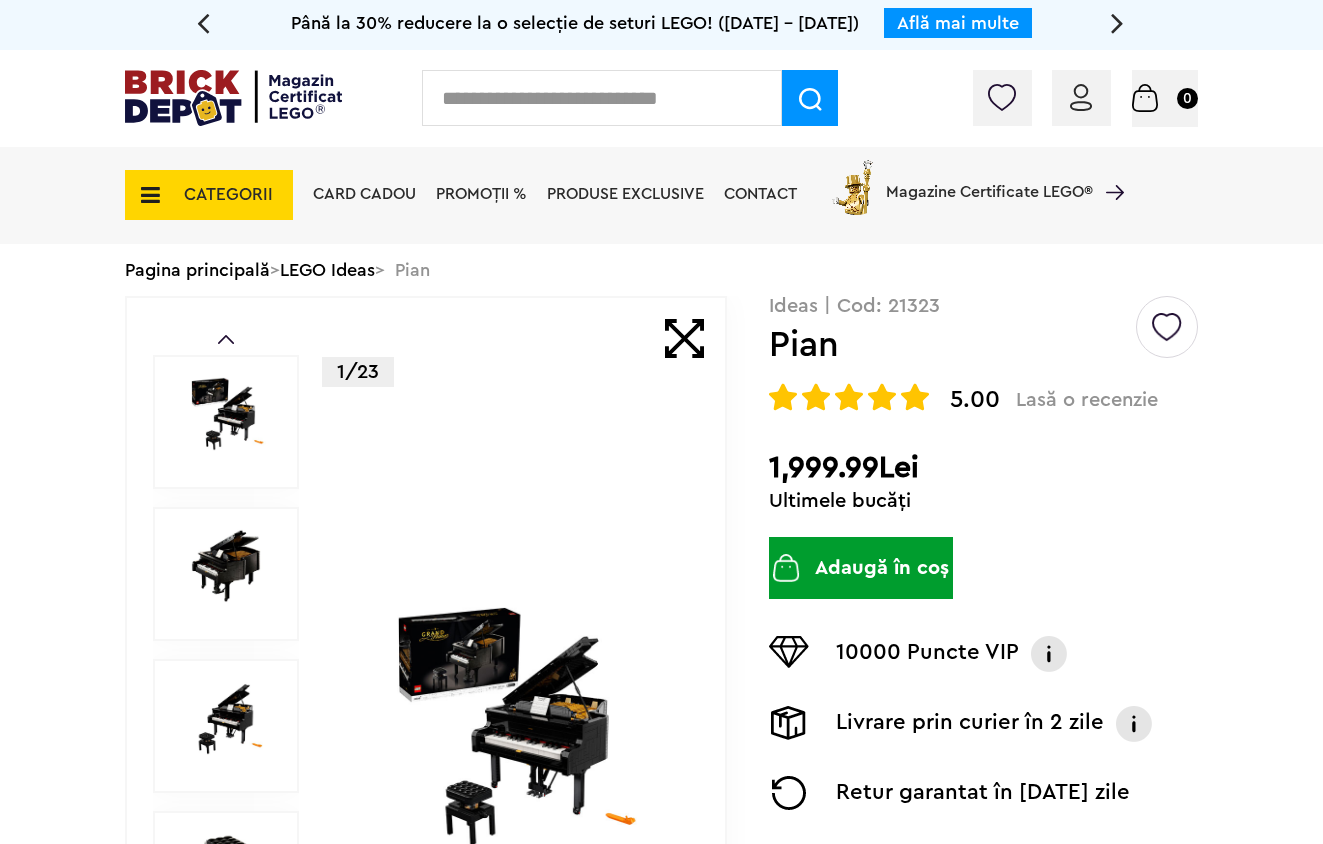 scroll, scrollTop: 0, scrollLeft: 0, axis: both 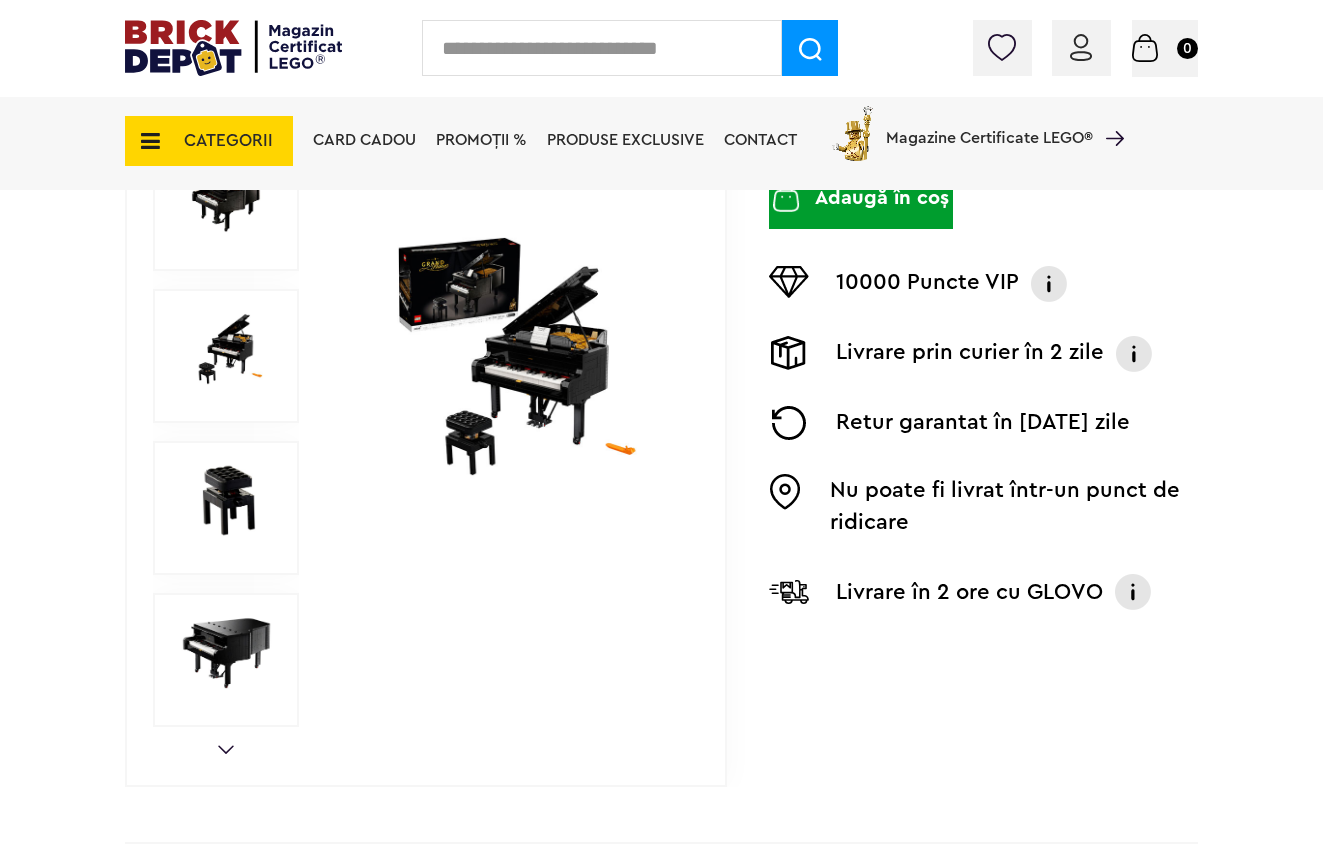 click on "Next" at bounding box center (226, 749) 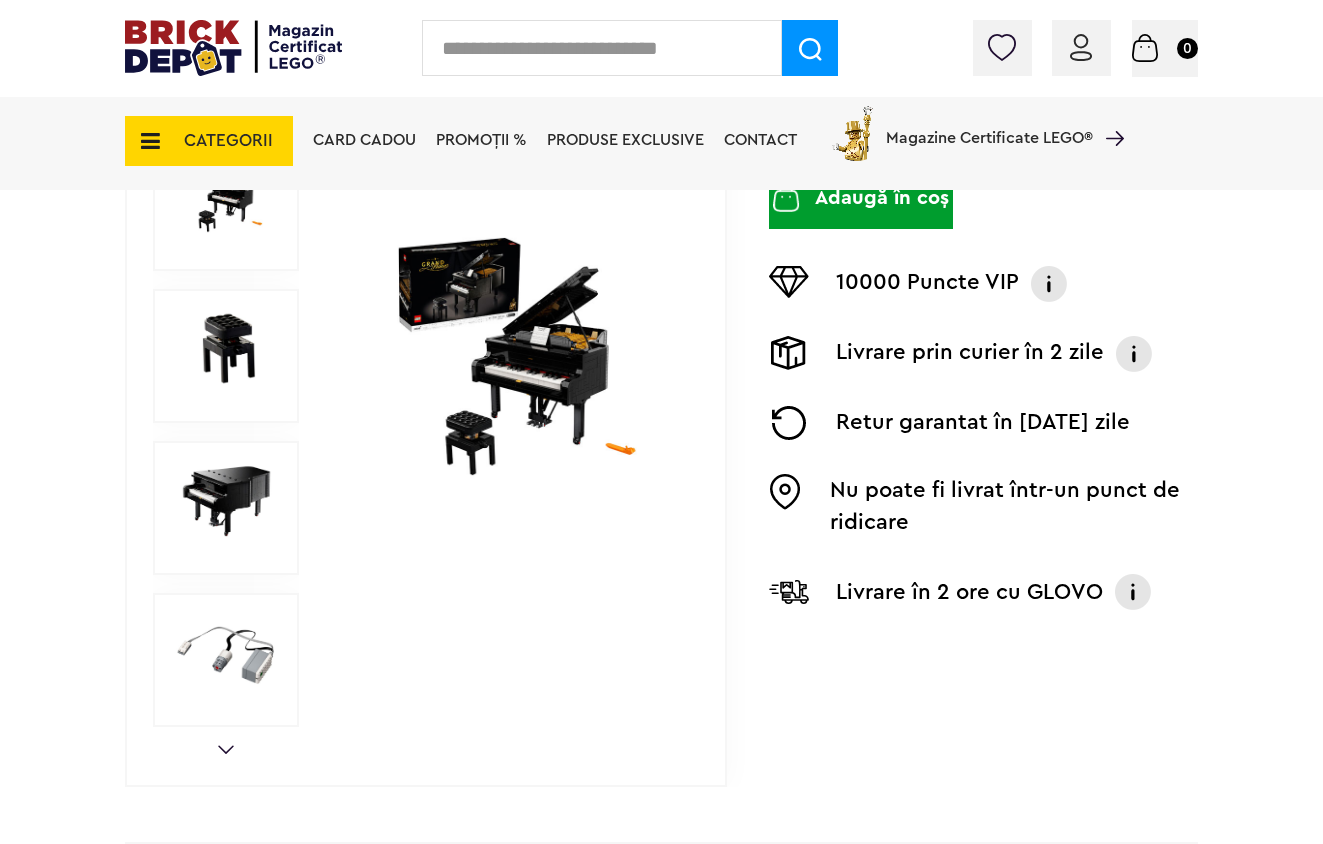 click on "Next" at bounding box center [226, 749] 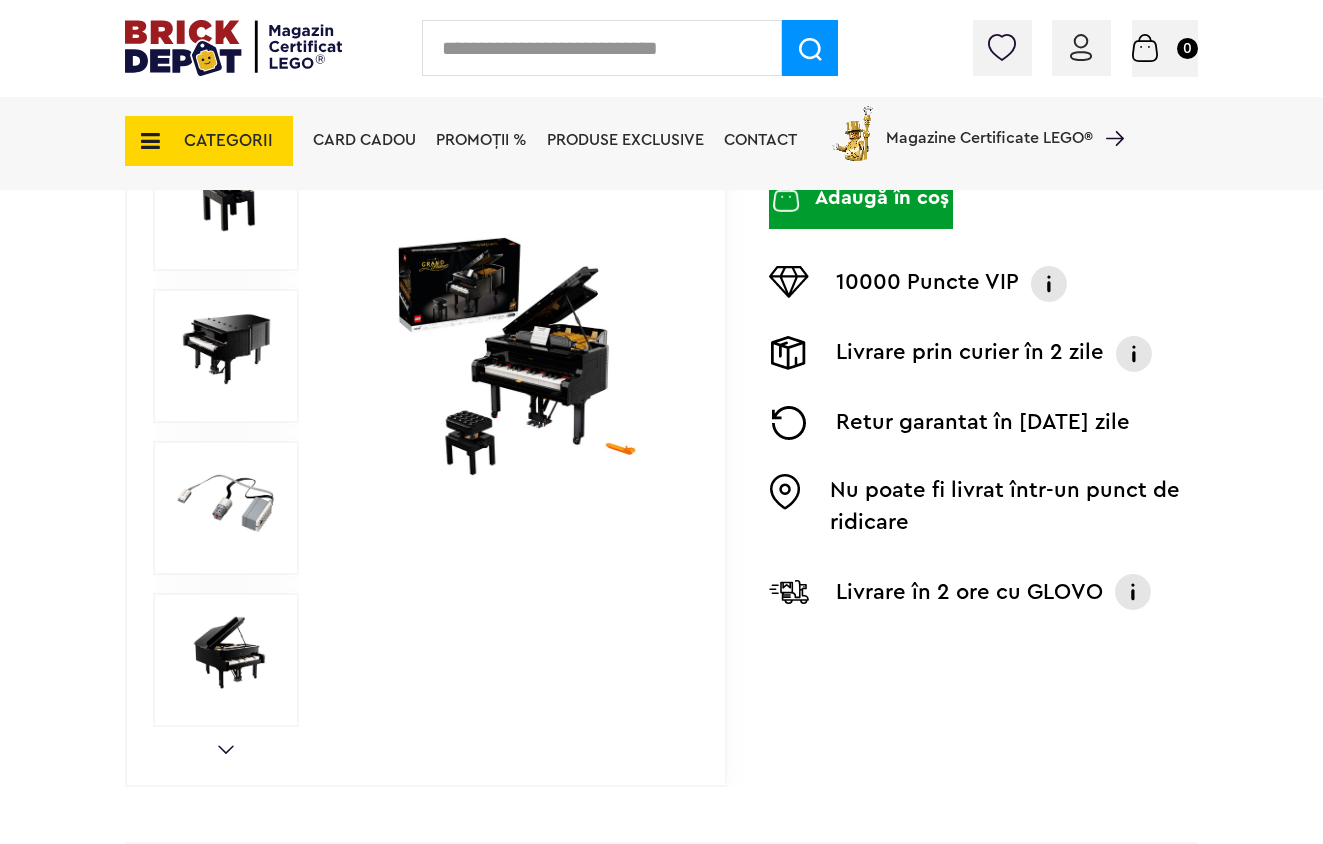 click at bounding box center [226, 500] 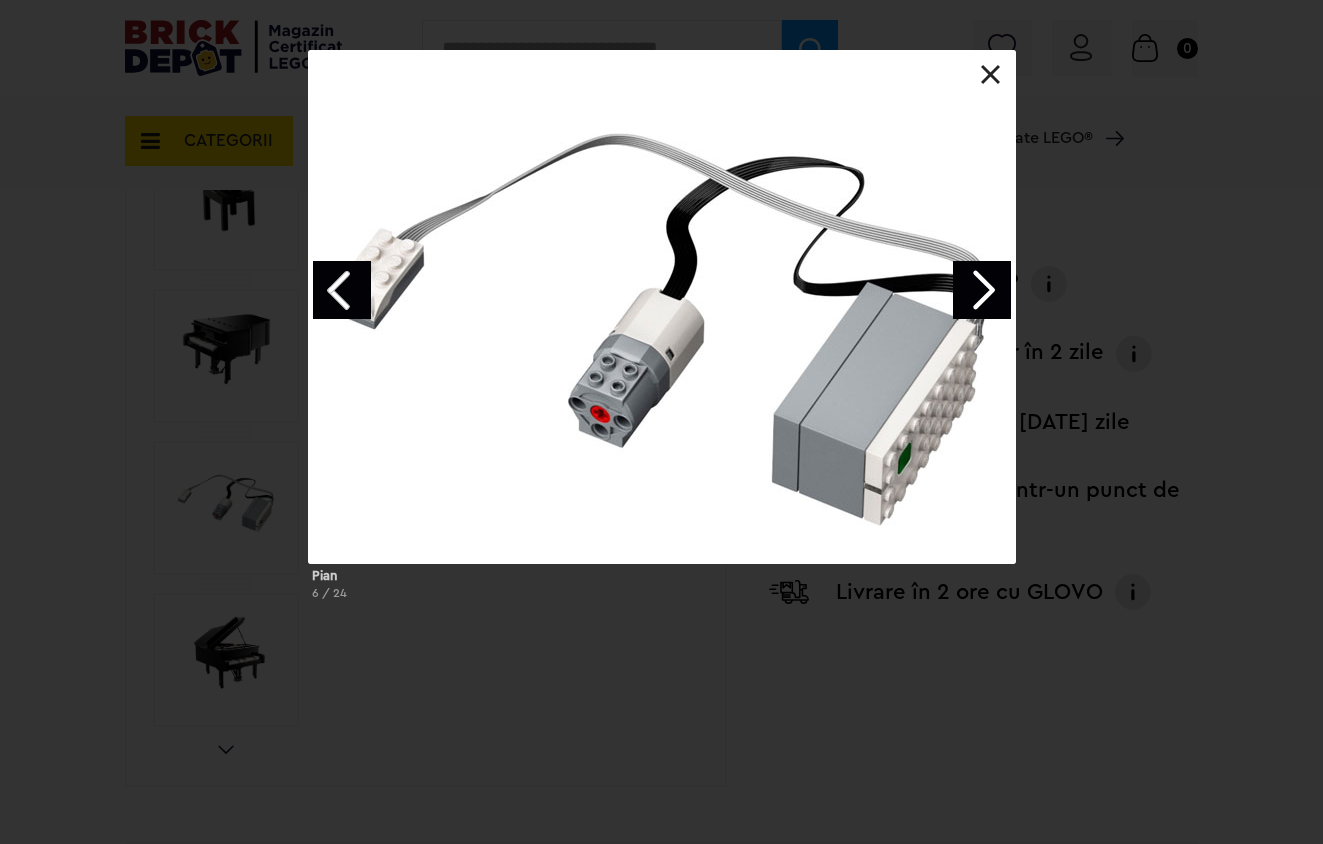 click at bounding box center (661, 3523) 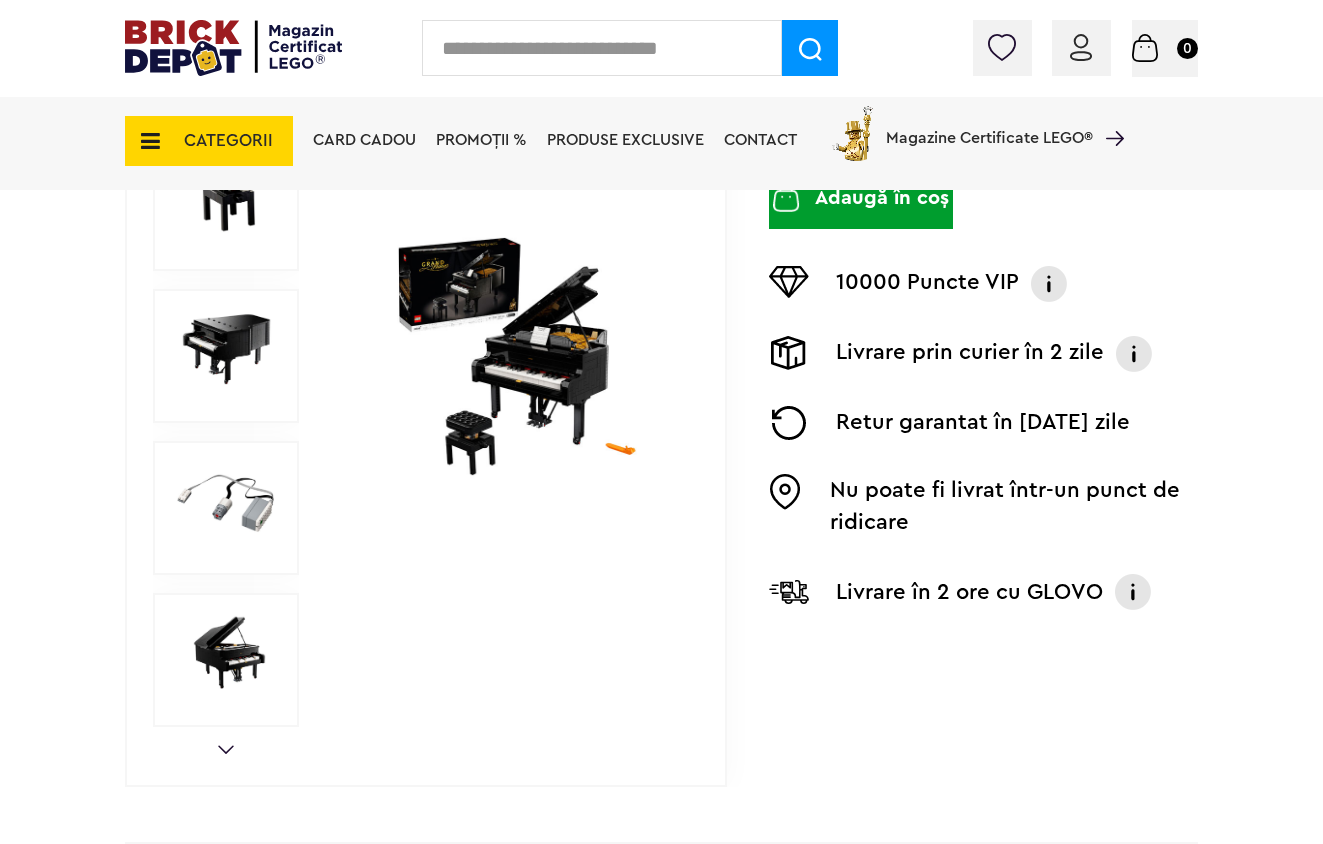 click on "Adăugat în coș Către coșul tău Continuă cumpărăturile
Până la 30% reducere la o selecție de seturi LEGO! ([DATE] - [DATE]) Află mai multe Cadou VIP Ninjago Battle arena la achiziții de seturi LEGO Ninjago de minim 250 lei! Află mai multe Până la 50% reducere la o selecție de piese și minifigurine LEGO! Află mai multe Până la 30% reducere la o selecție de seturi LEGO! ([DATE] - [DATE]) Află mai multe Cadou VIP Ninjago Battle arena la achiziții de seturi LEGO Ninjago de minim 250 lei! Află mai multe
Conectare
Coș   0
CATEGORII
Jucării LEGO" at bounding box center [661, 3513] 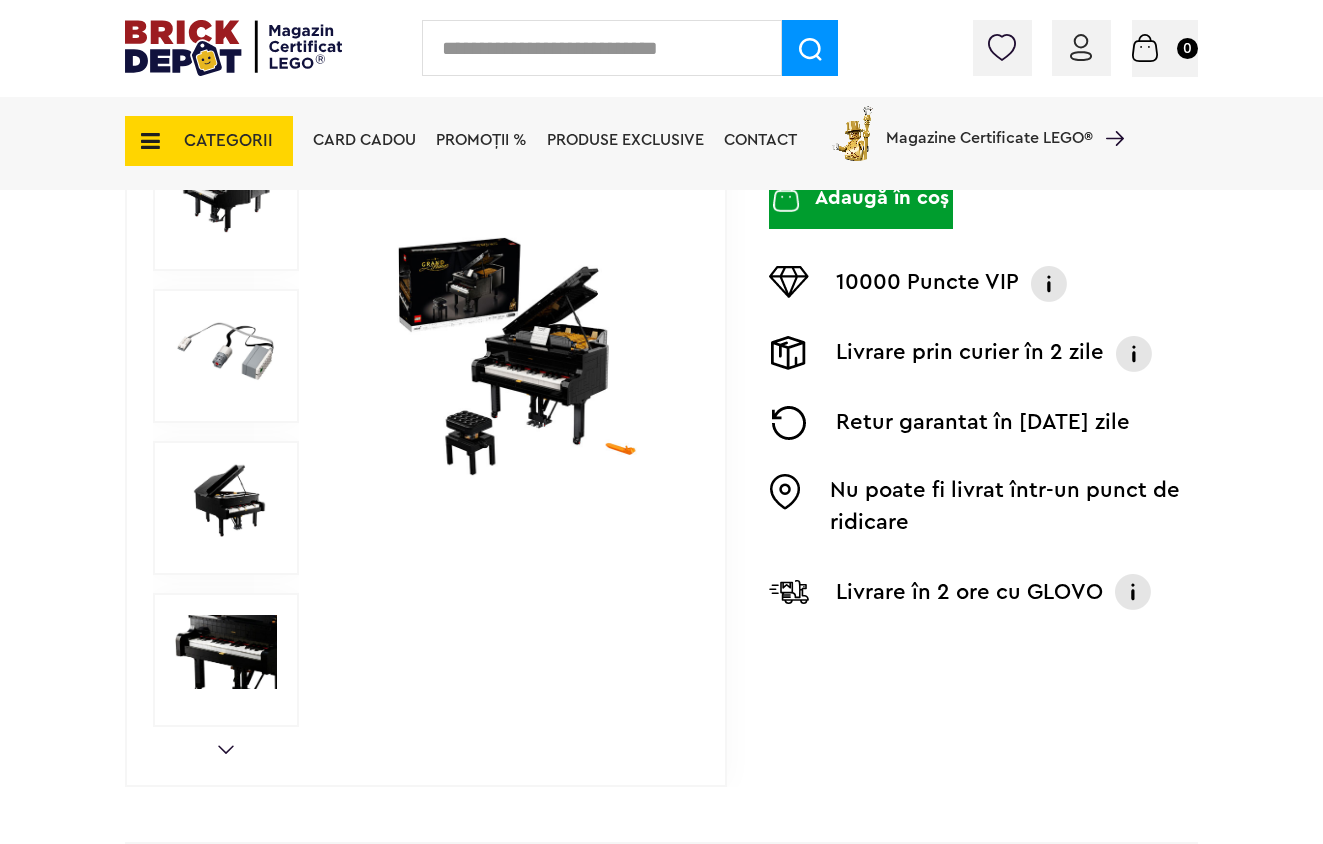 click on "Next" at bounding box center (226, 749) 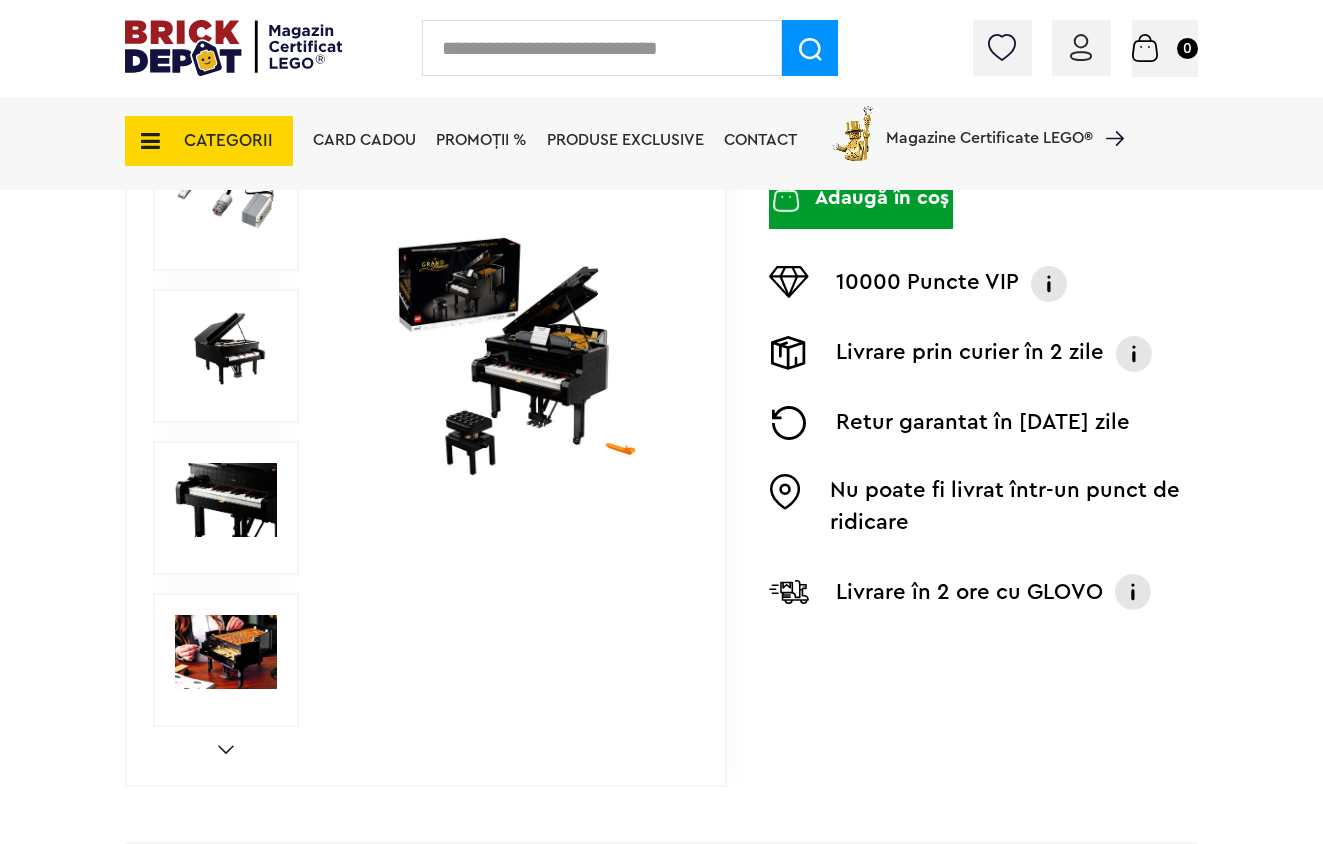 click on "Next" at bounding box center [226, 749] 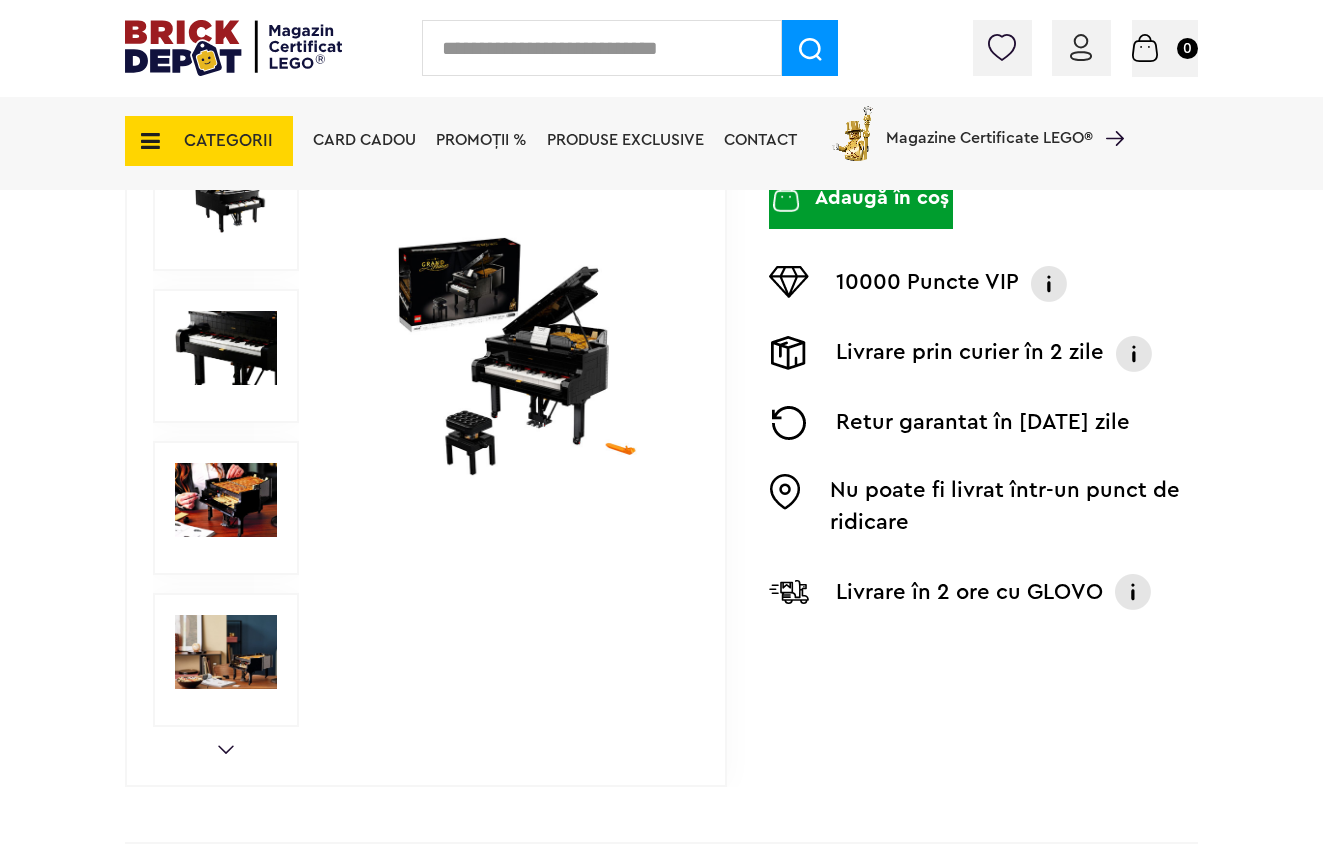 click at bounding box center [226, 500] 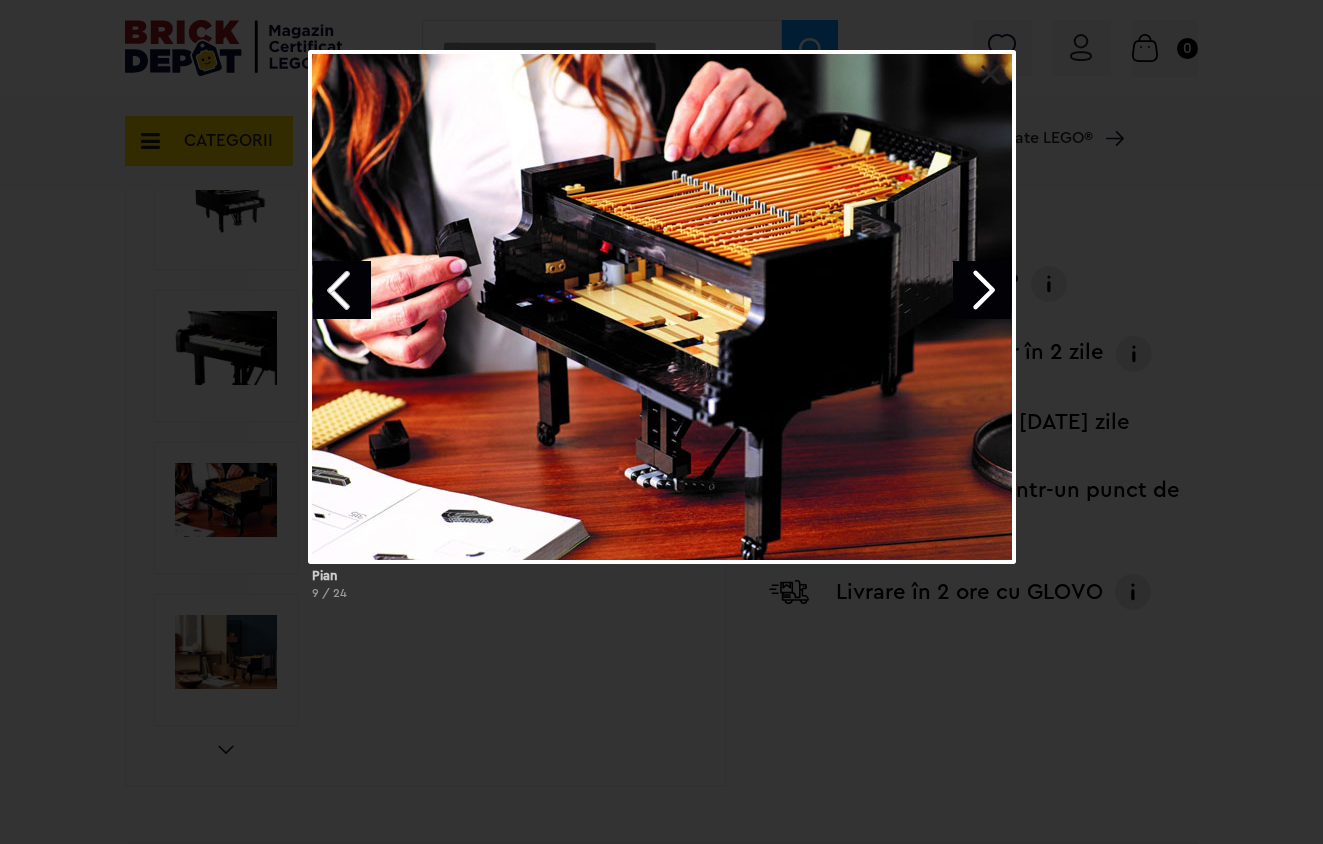 click at bounding box center [982, 290] 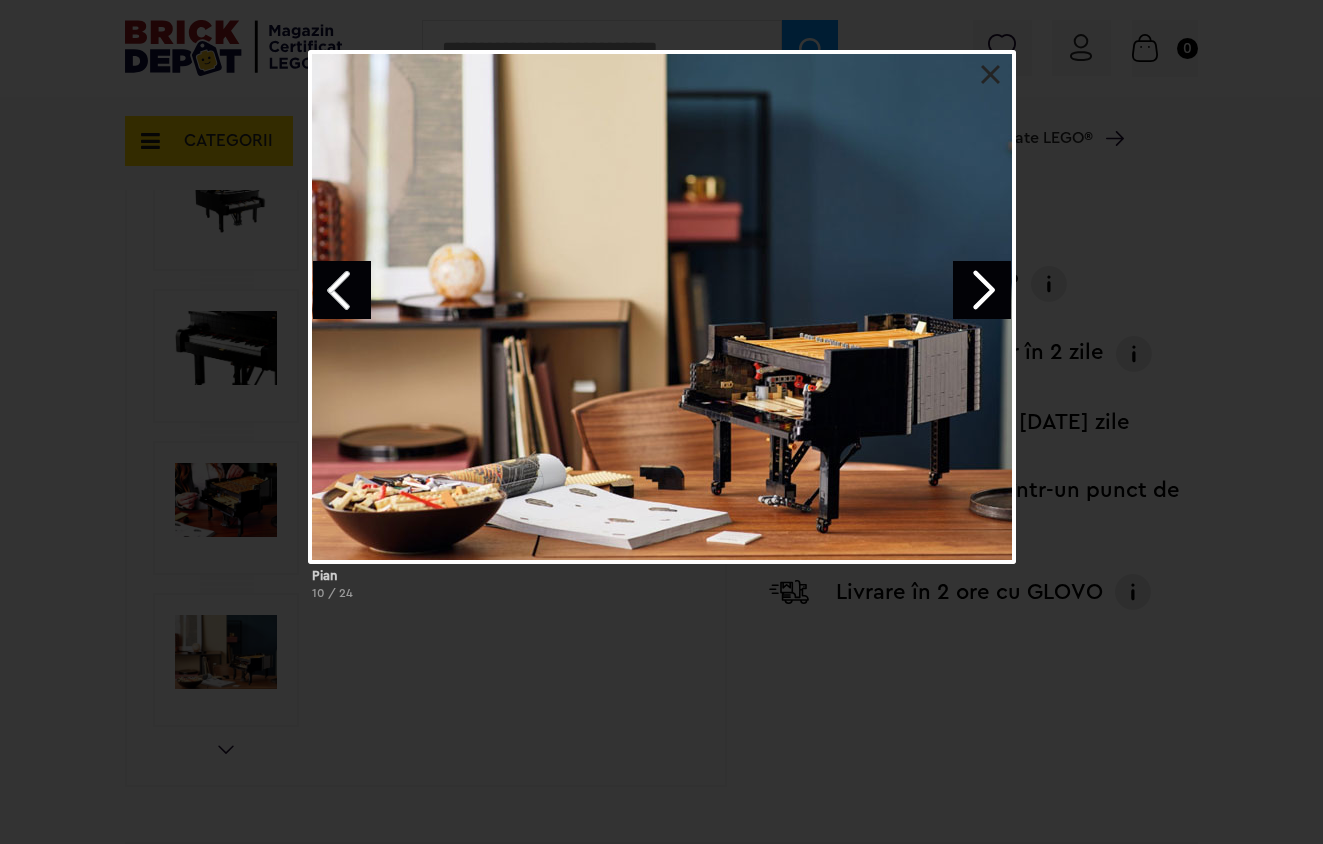 click at bounding box center [982, 290] 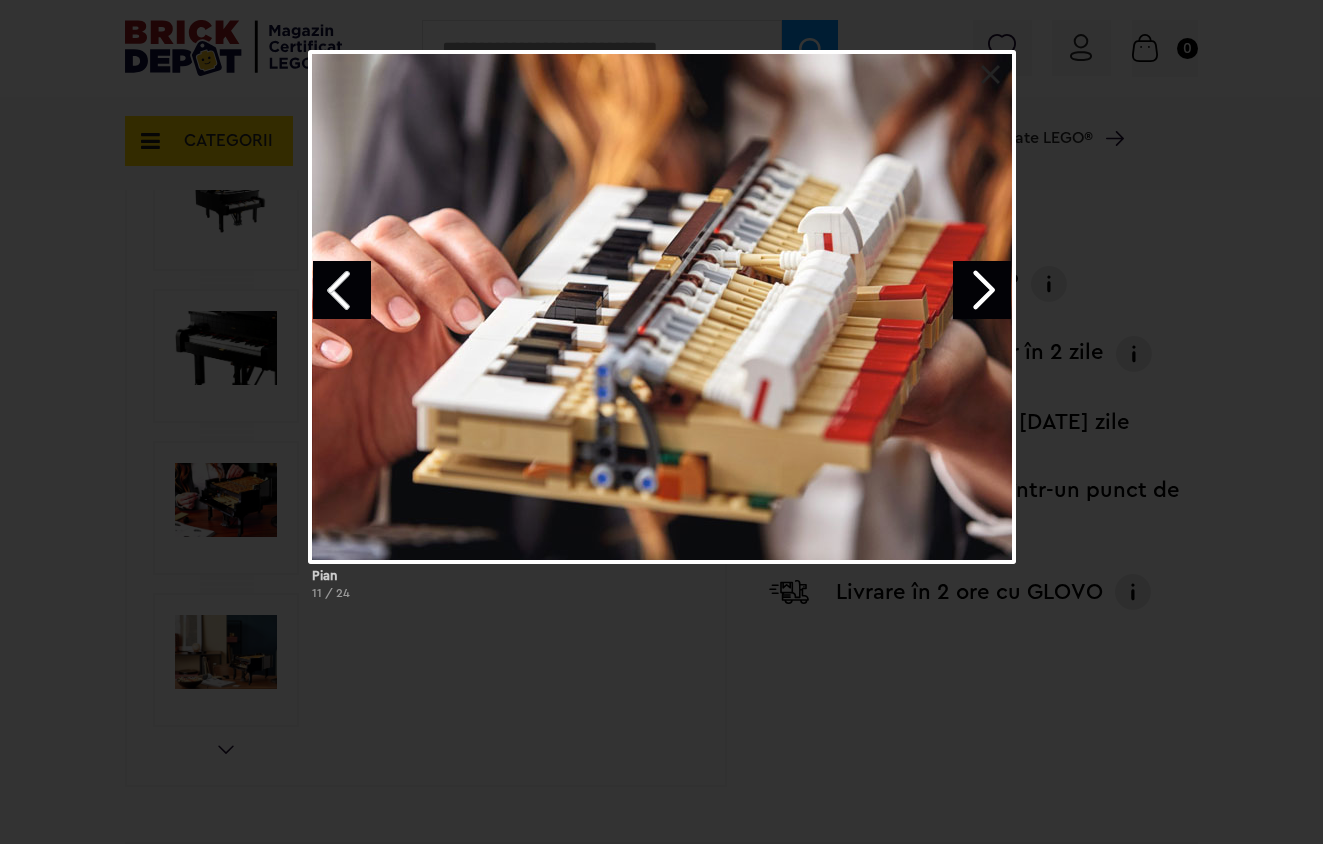 click at bounding box center (982, 290) 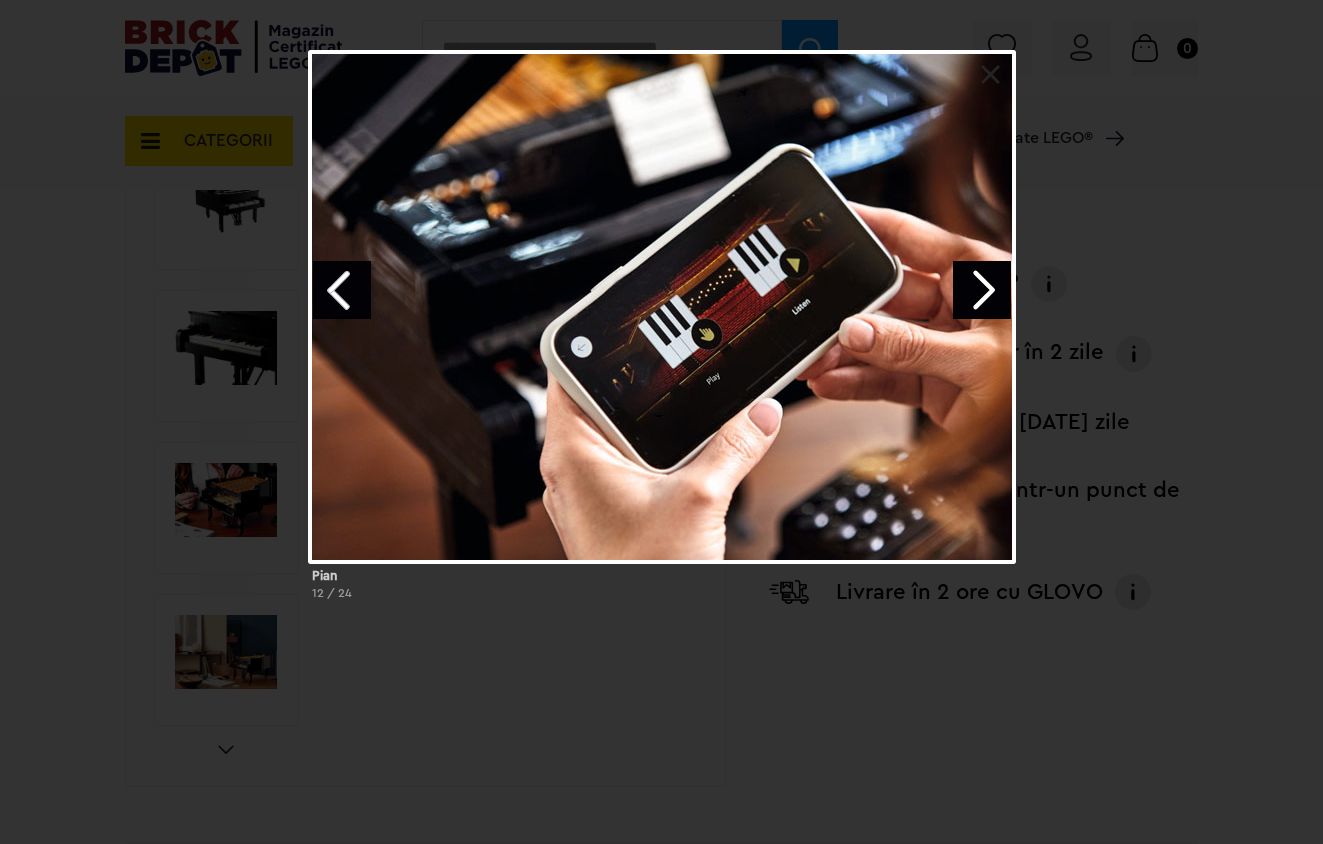 click at bounding box center (982, 290) 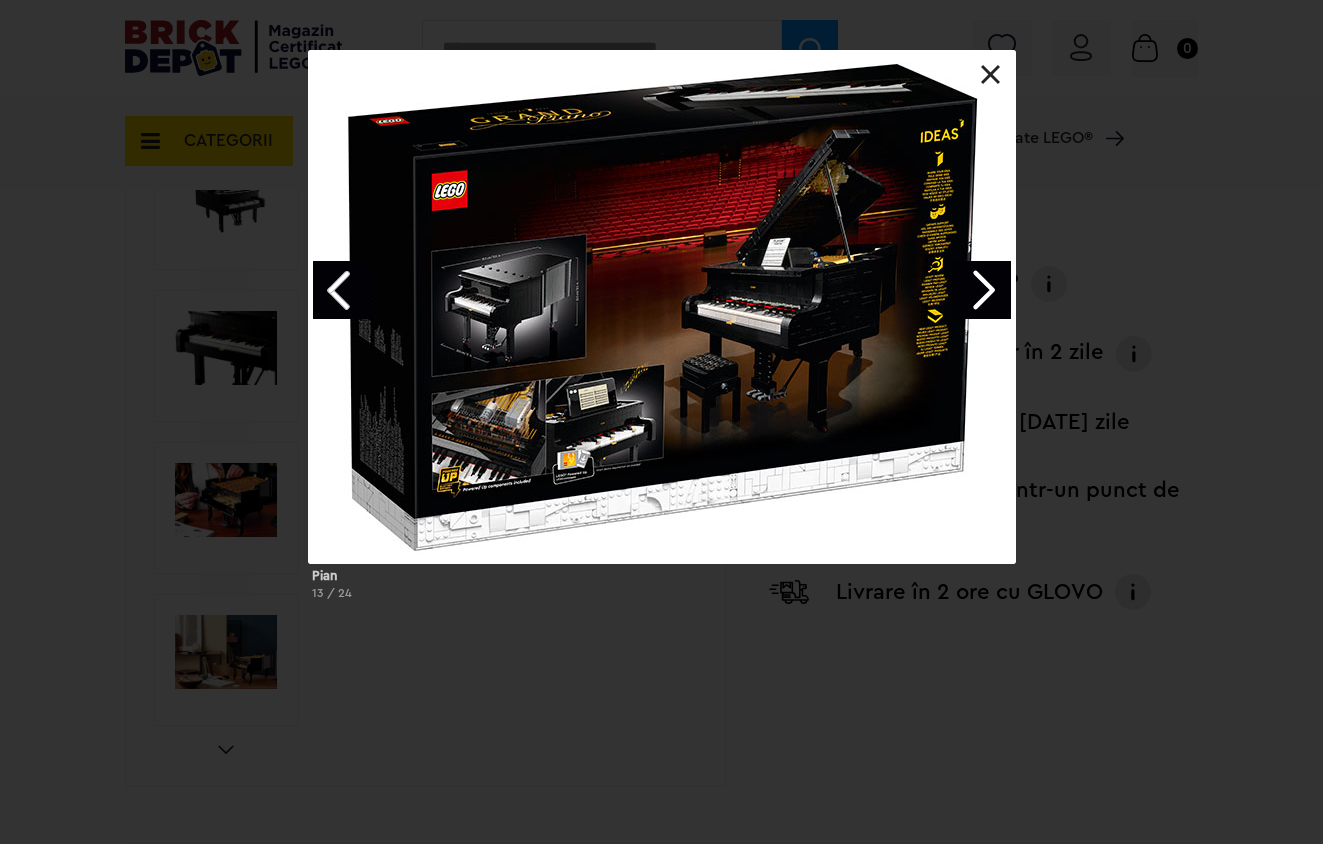 click at bounding box center [982, 290] 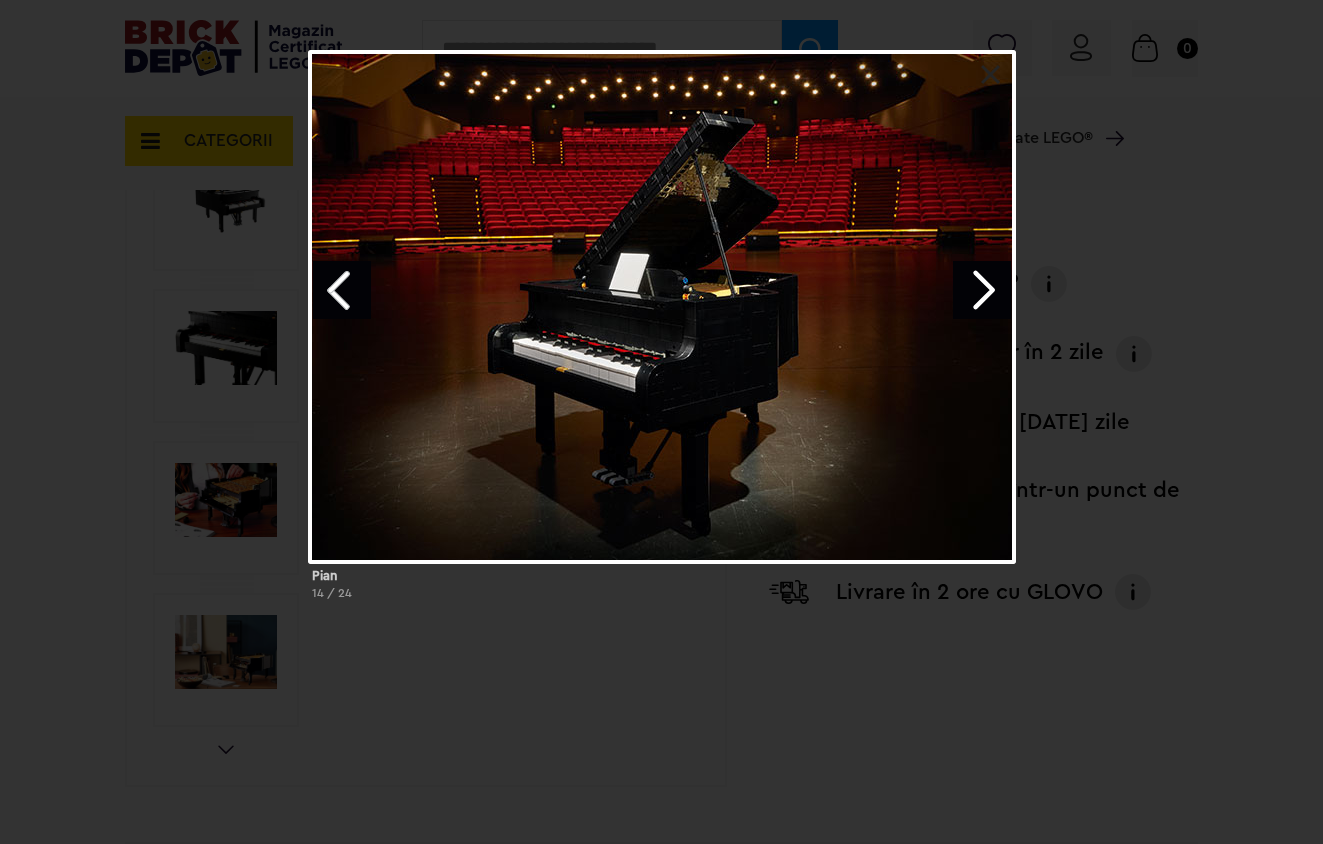 click at bounding box center (982, 290) 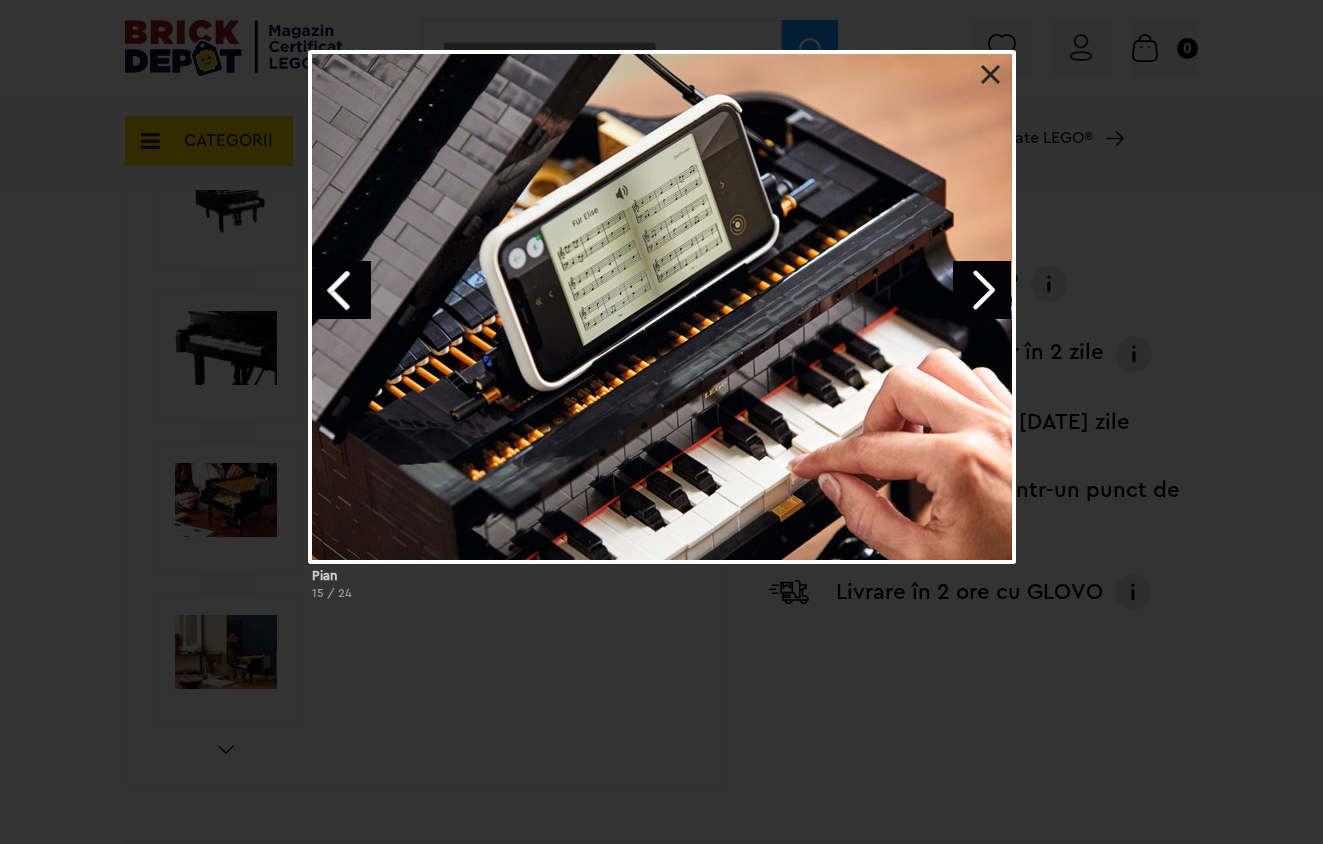 click at bounding box center [982, 290] 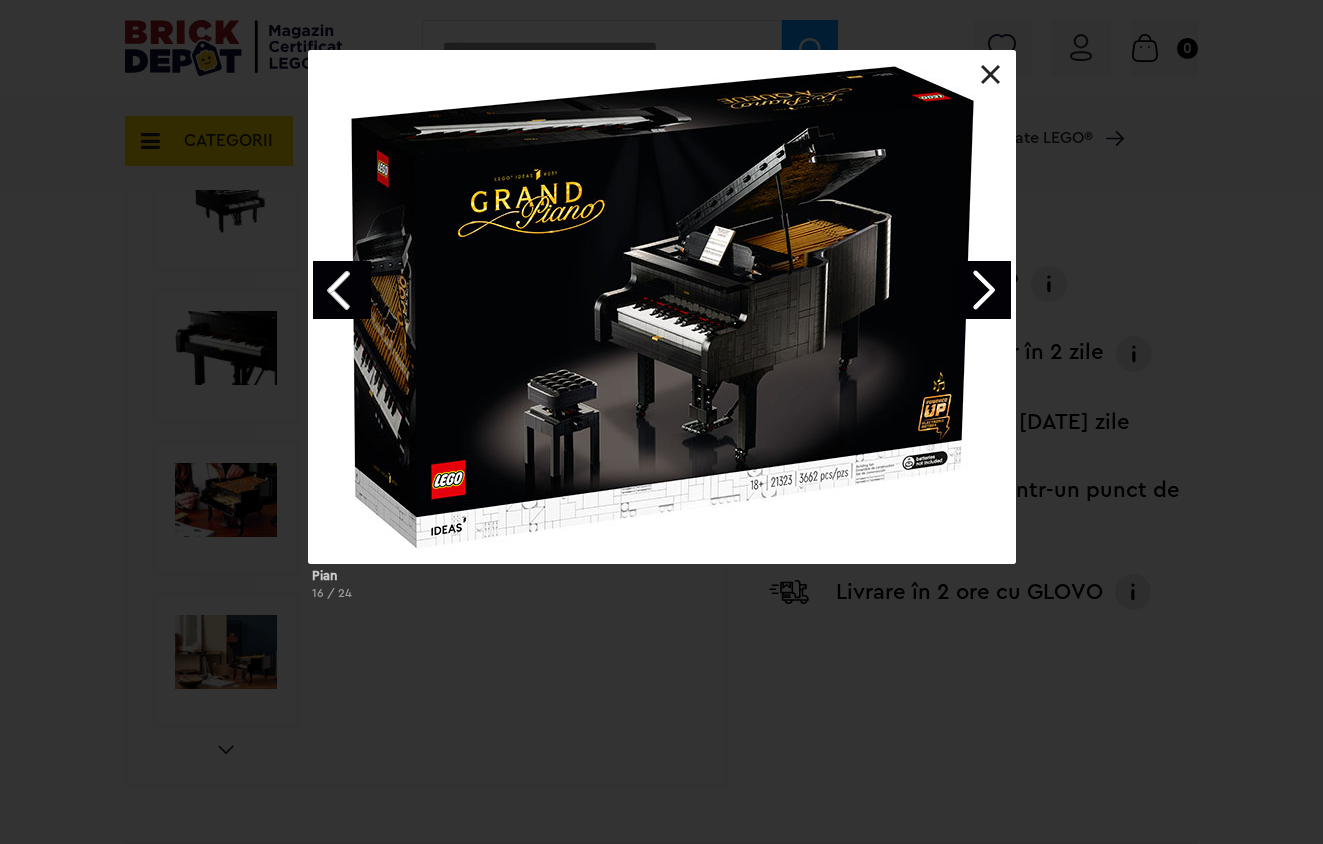 click at bounding box center (982, 290) 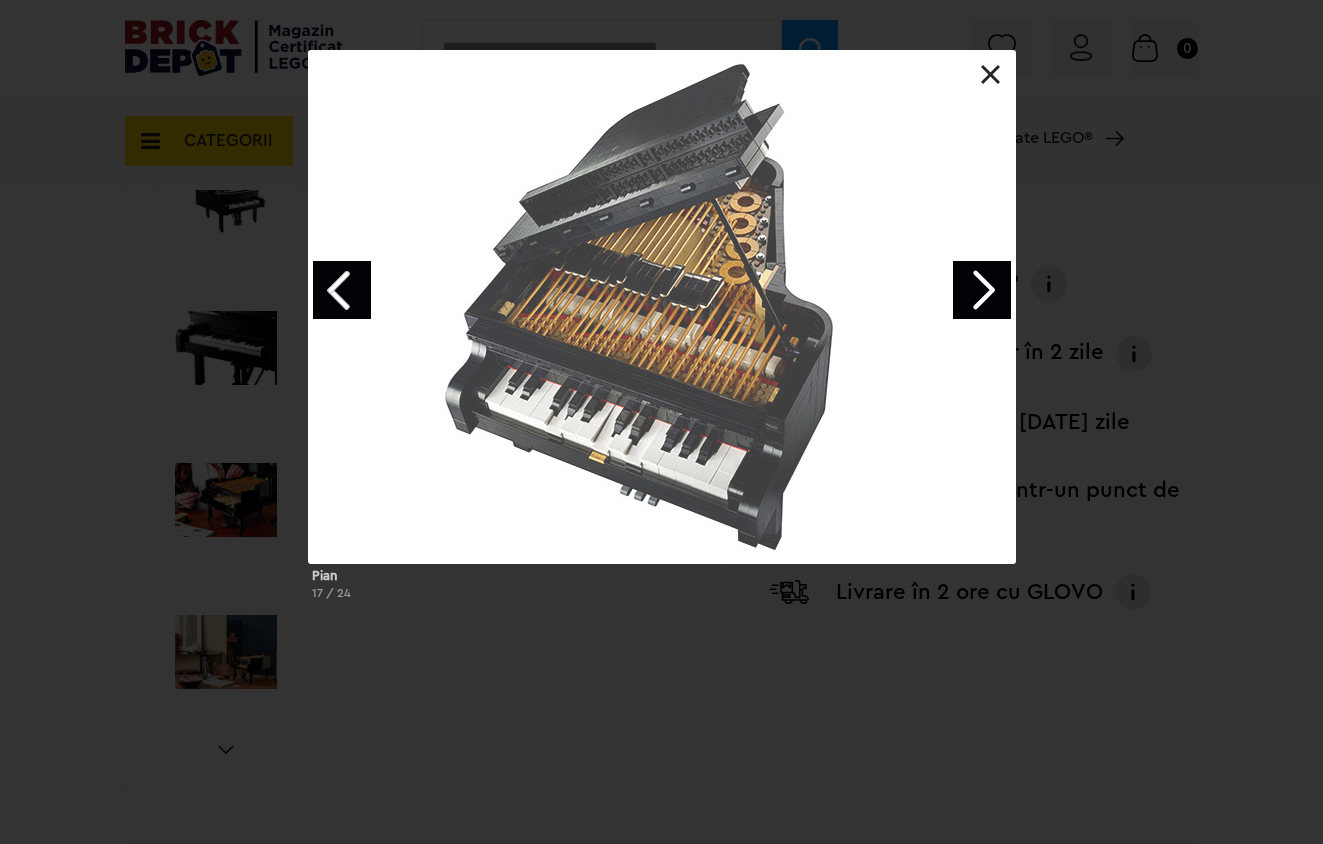 click at bounding box center (982, 290) 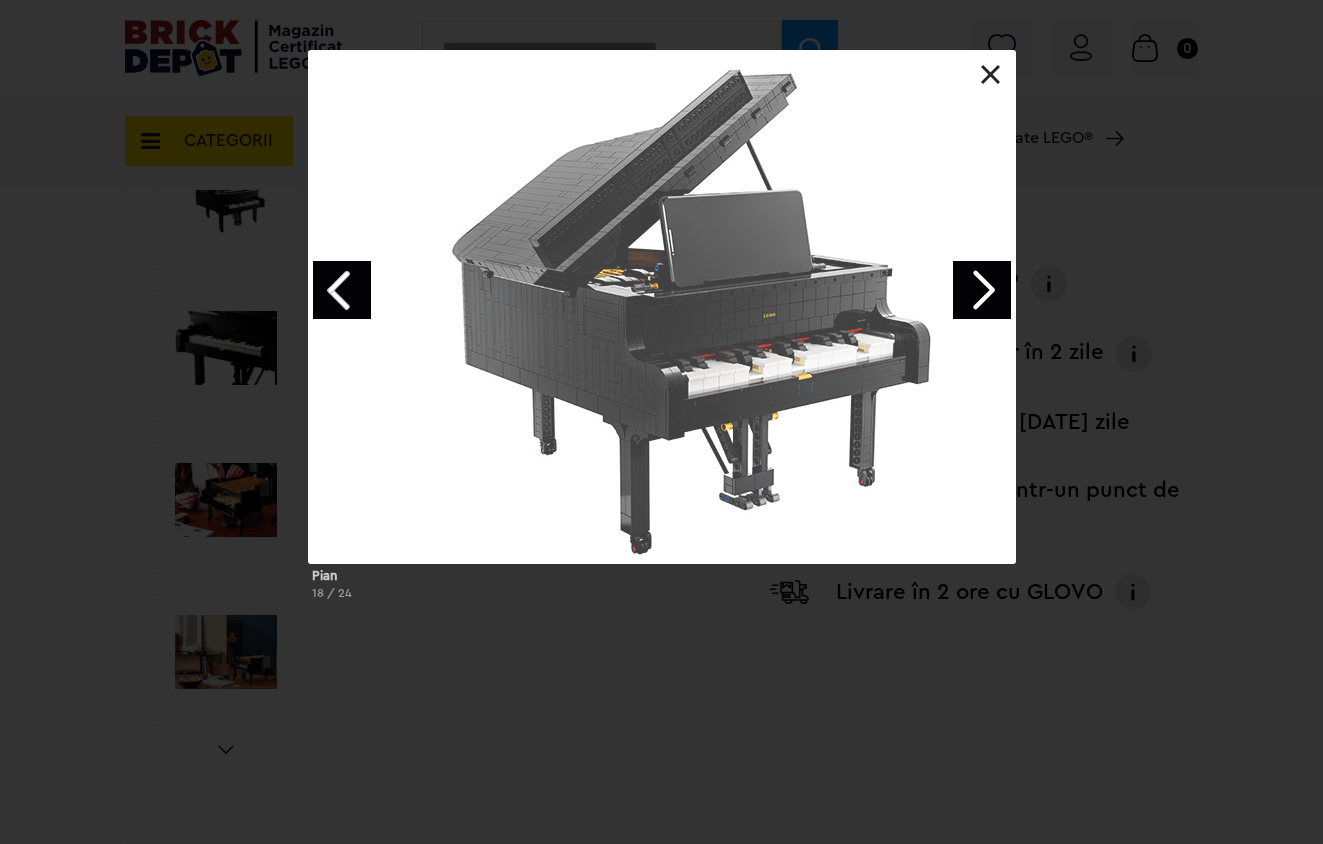 click at bounding box center (982, 290) 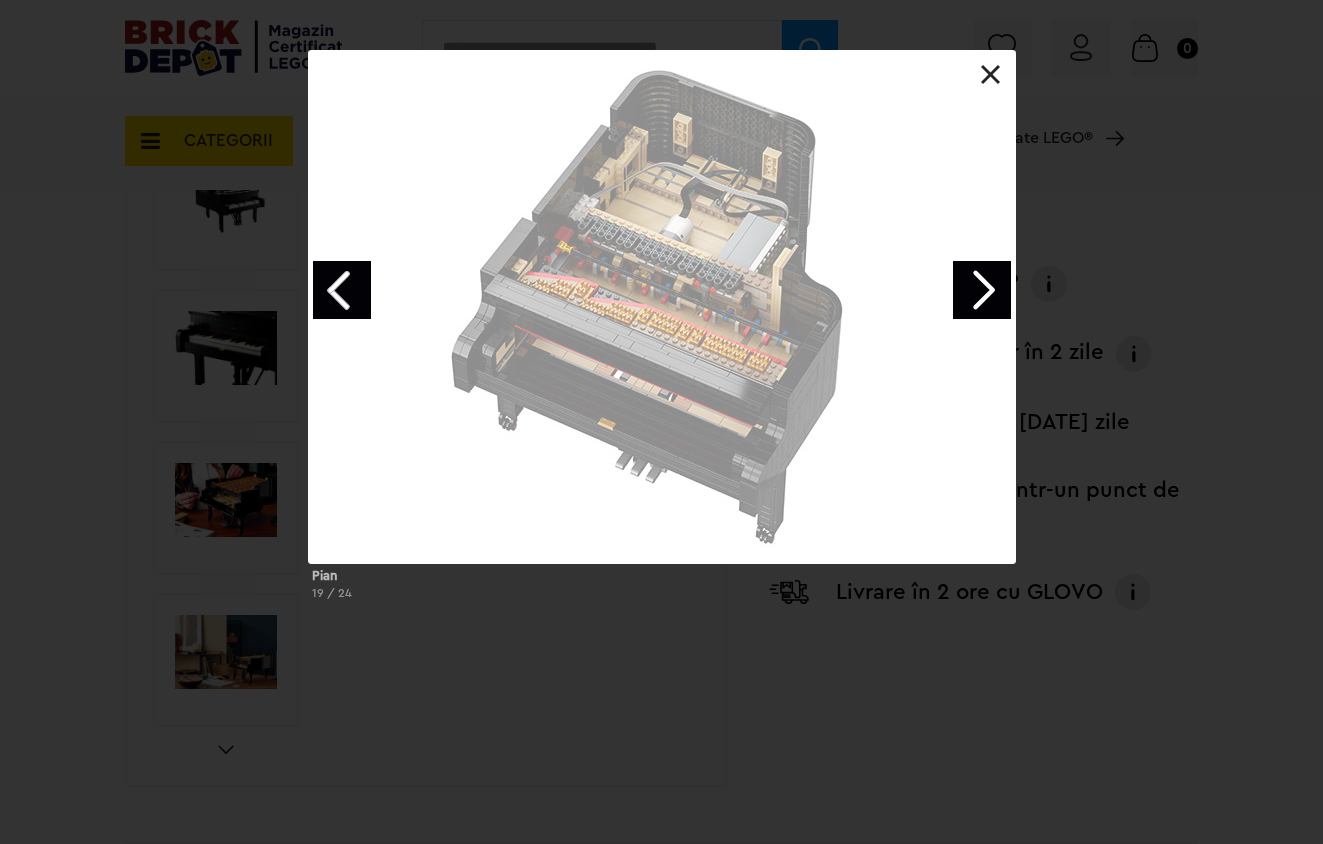 click at bounding box center (982, 290) 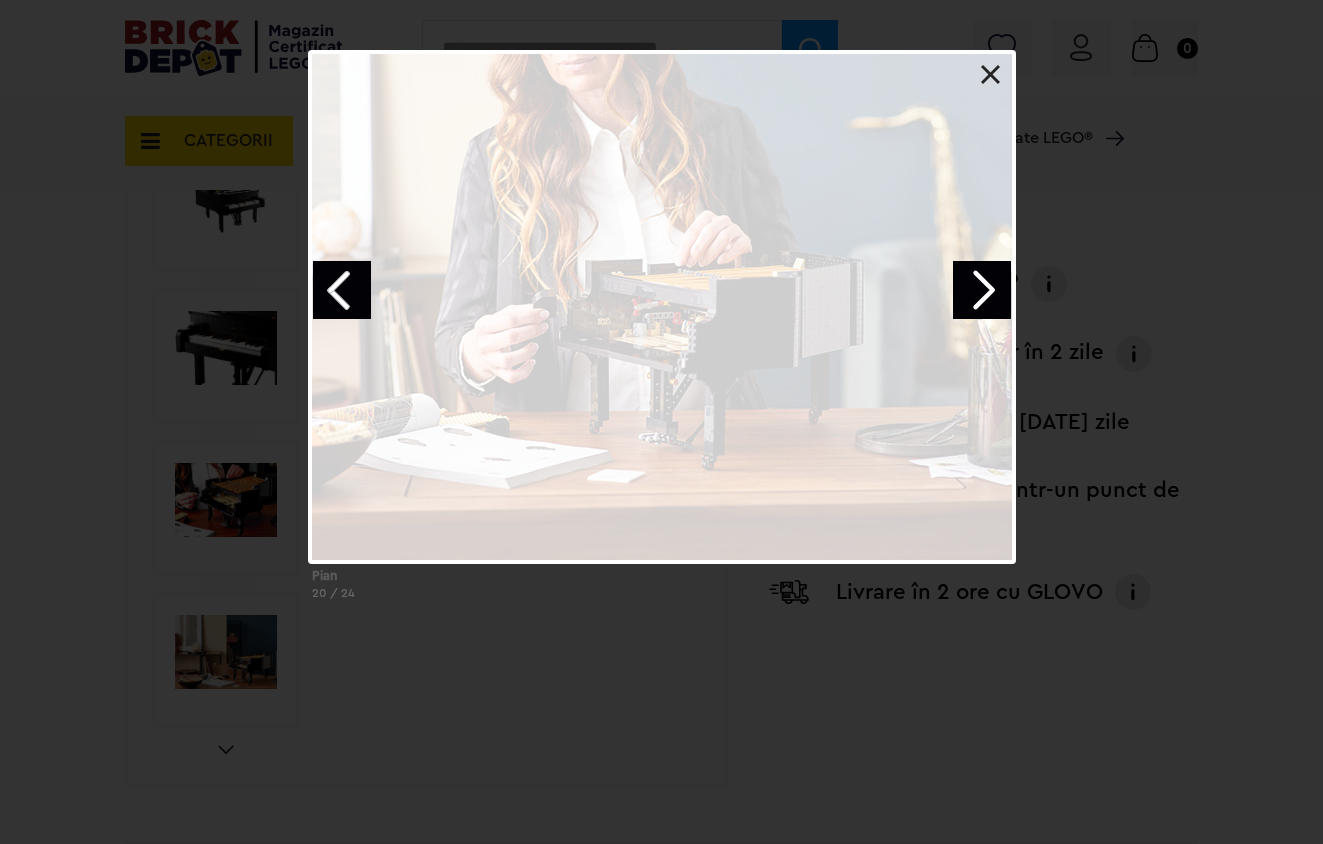 click at bounding box center [982, 290] 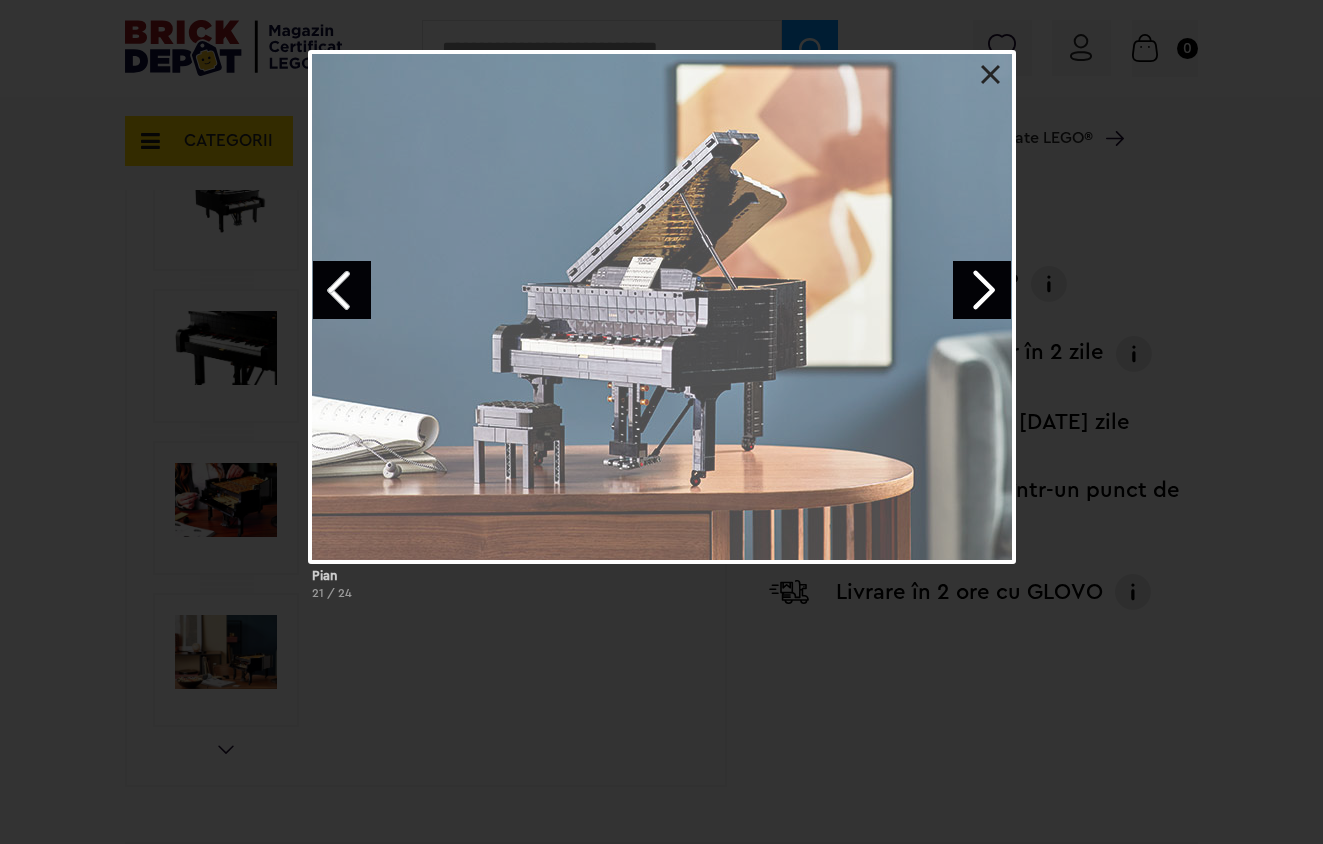 click at bounding box center [982, 290] 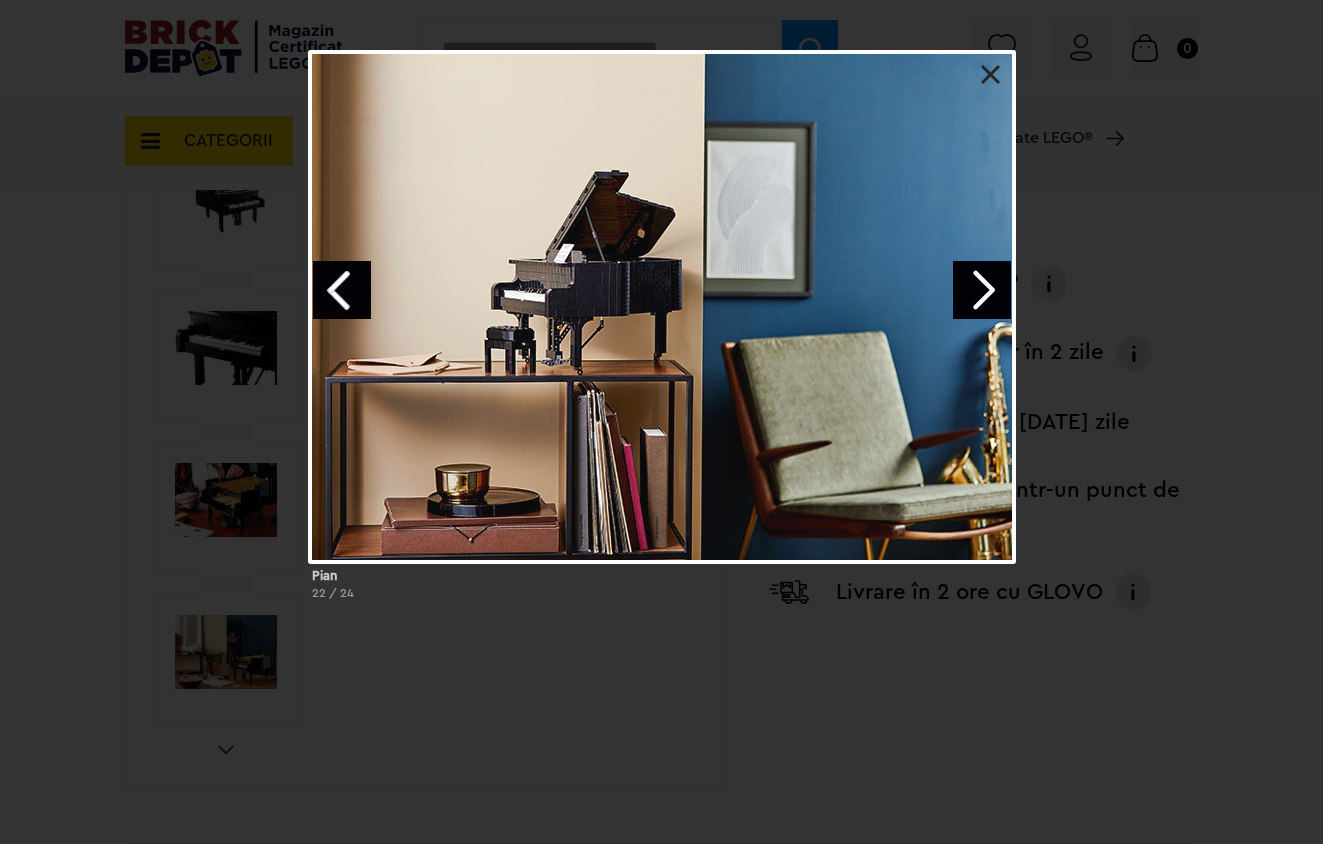 click at bounding box center (982, 290) 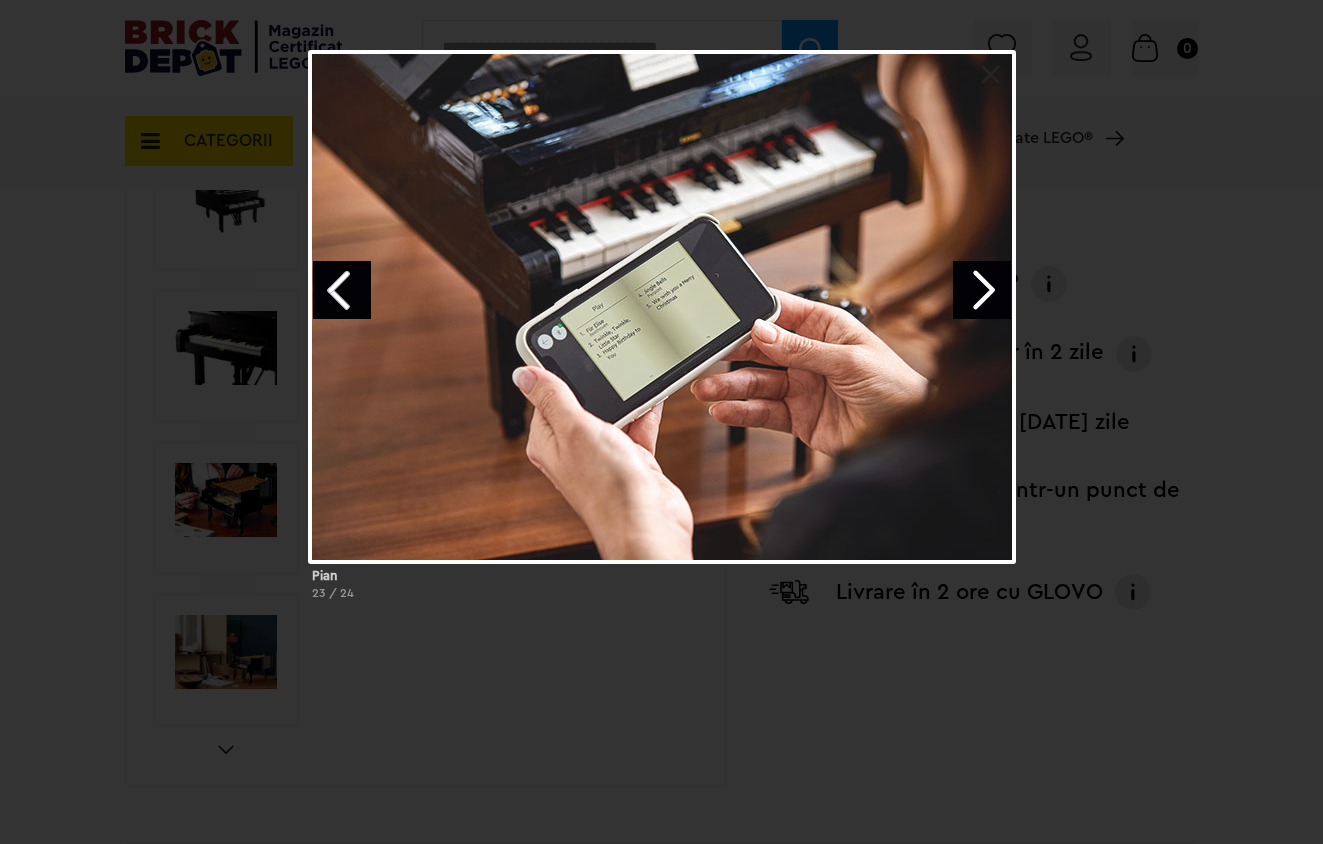 click at bounding box center [982, 290] 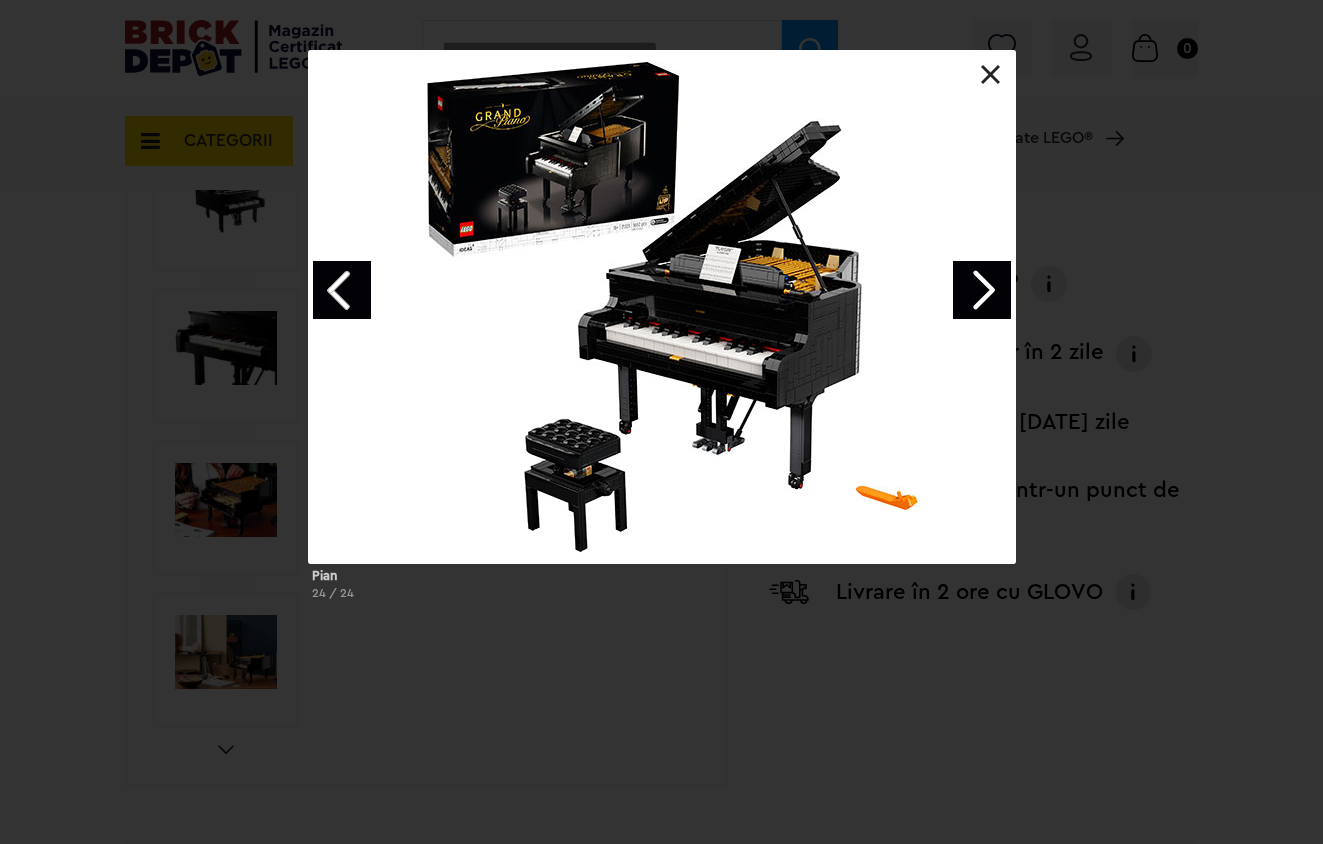 click at bounding box center [982, 290] 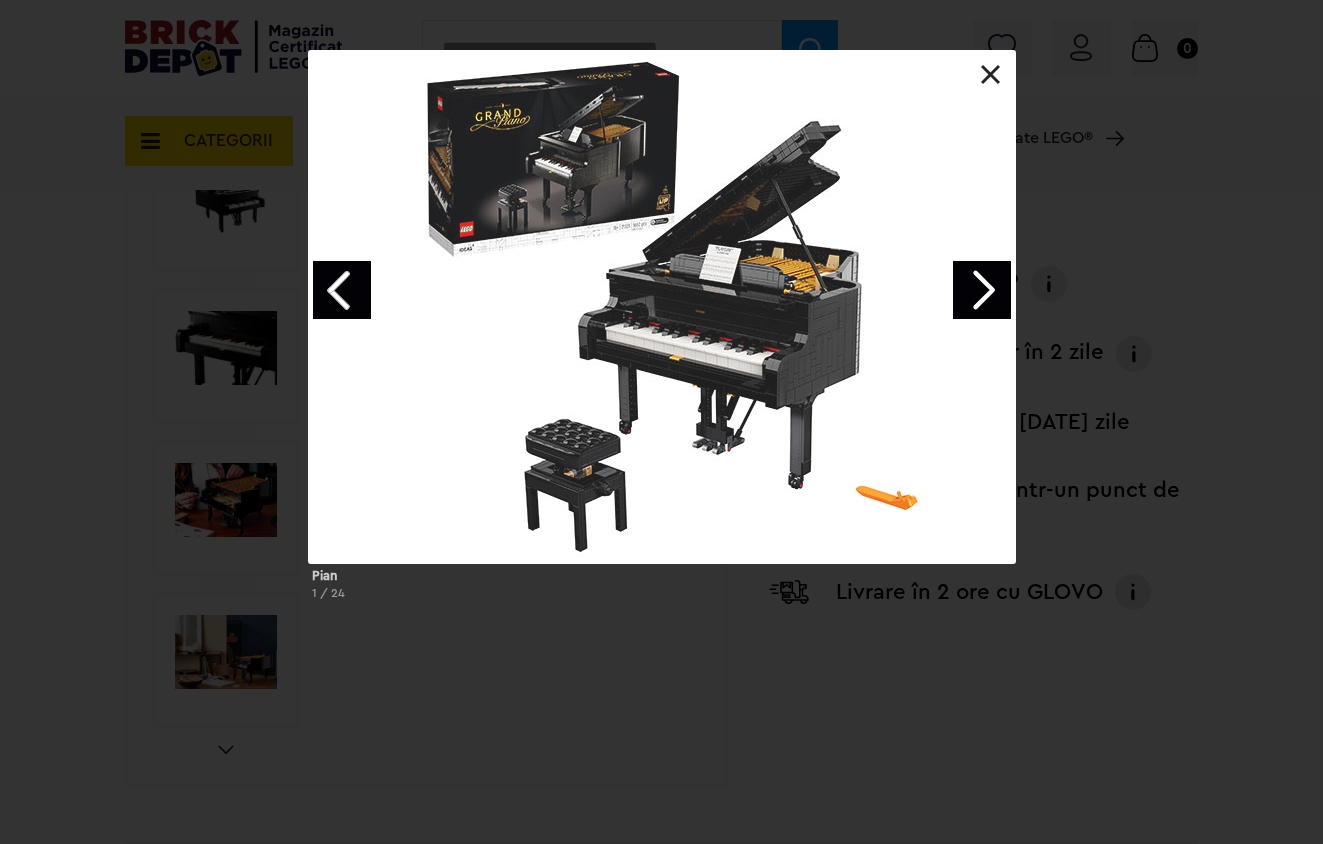 click at bounding box center [982, 290] 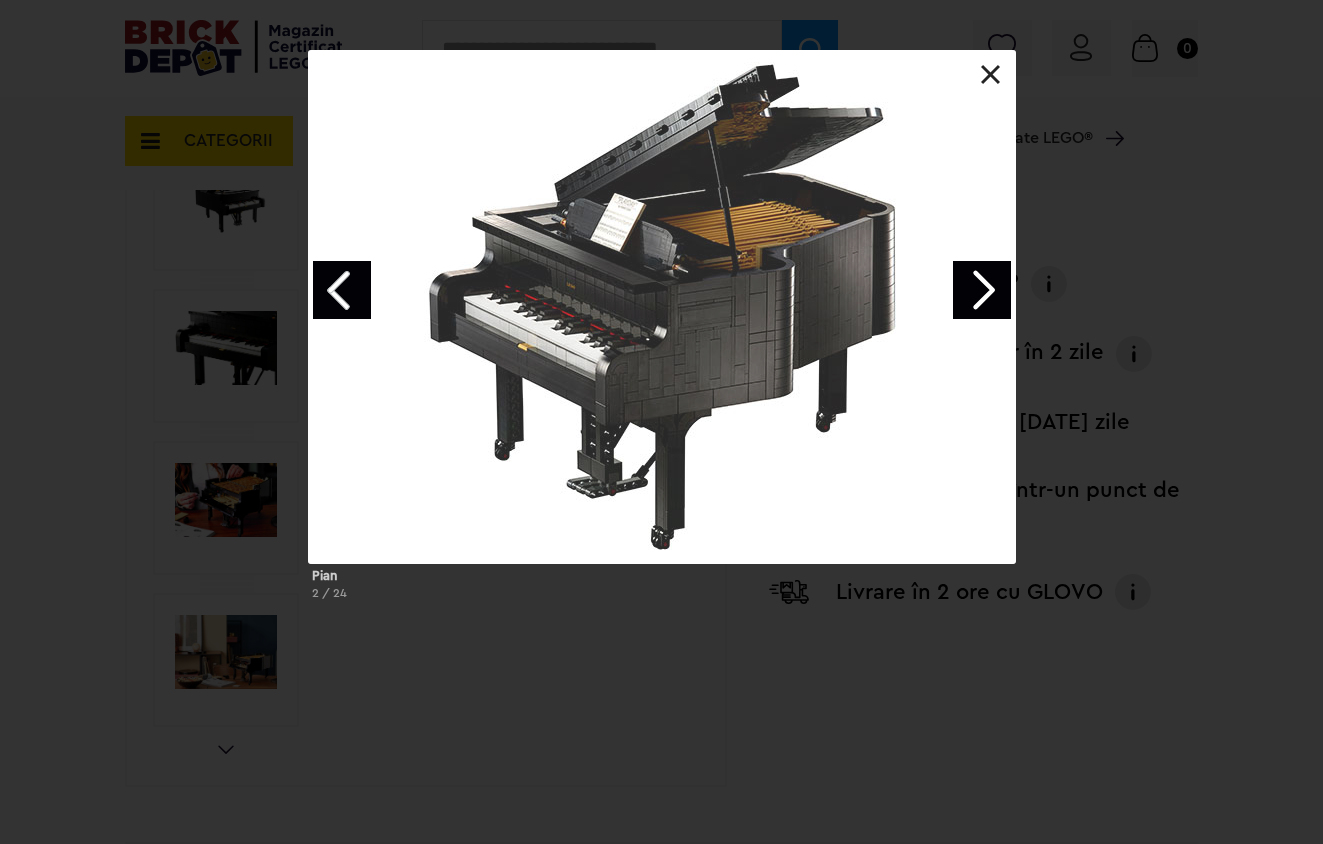 click at bounding box center [982, 290] 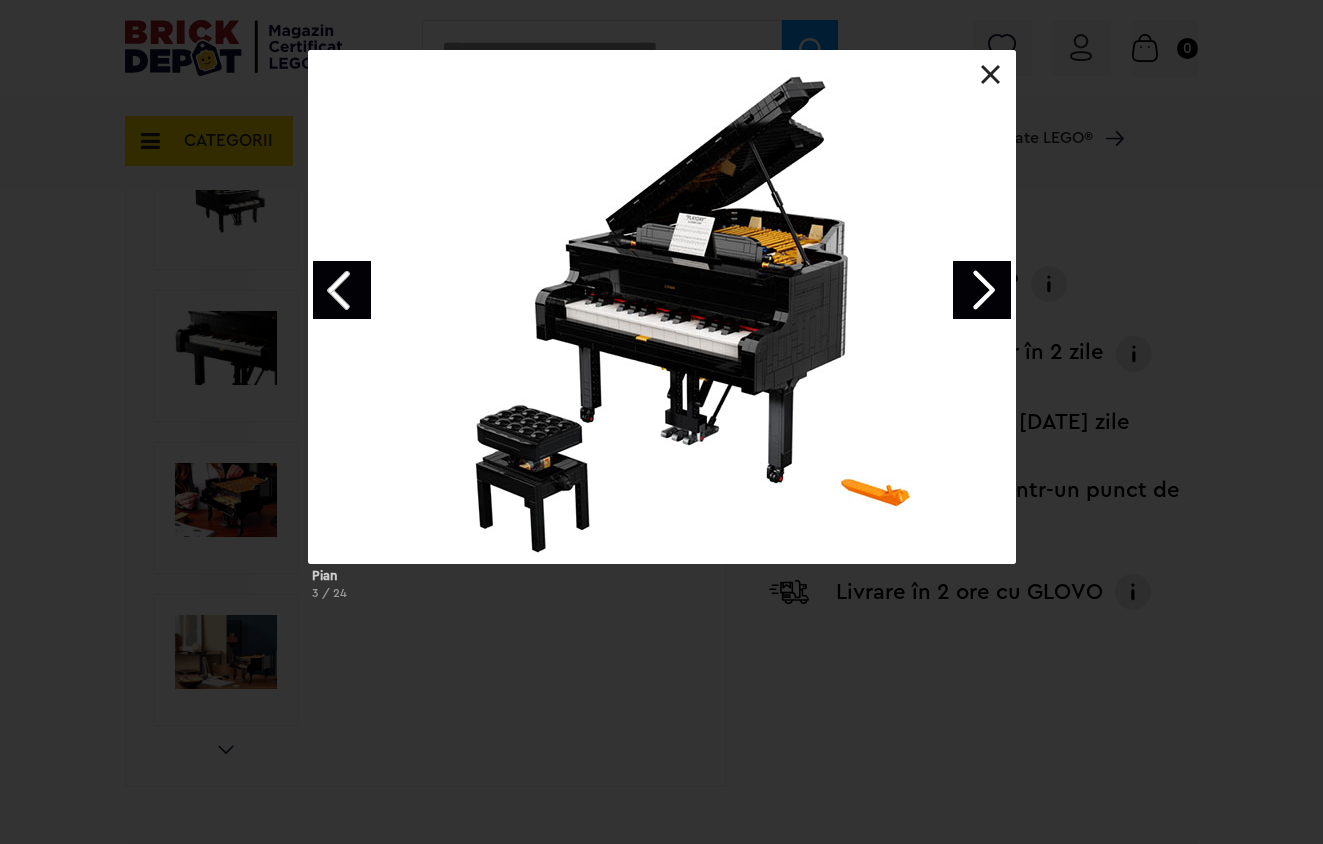 click at bounding box center [991, 75] 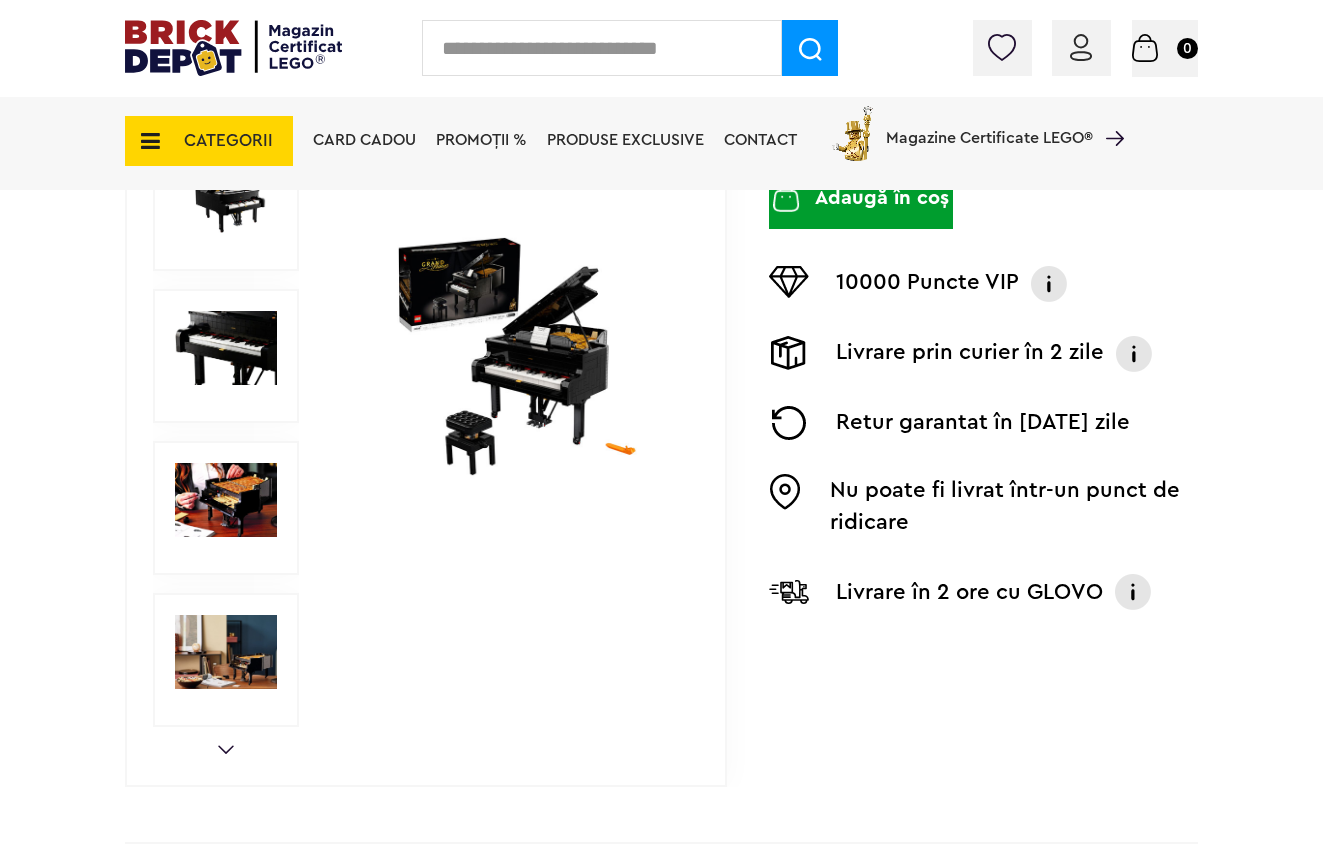 click on "Prev Next
1/23
Creează o listă nouă
Ideas | Cod: 21323
Pian
5.00 Lasă o recenzie   Pian Rated 5.00 7" at bounding box center [661, 356] 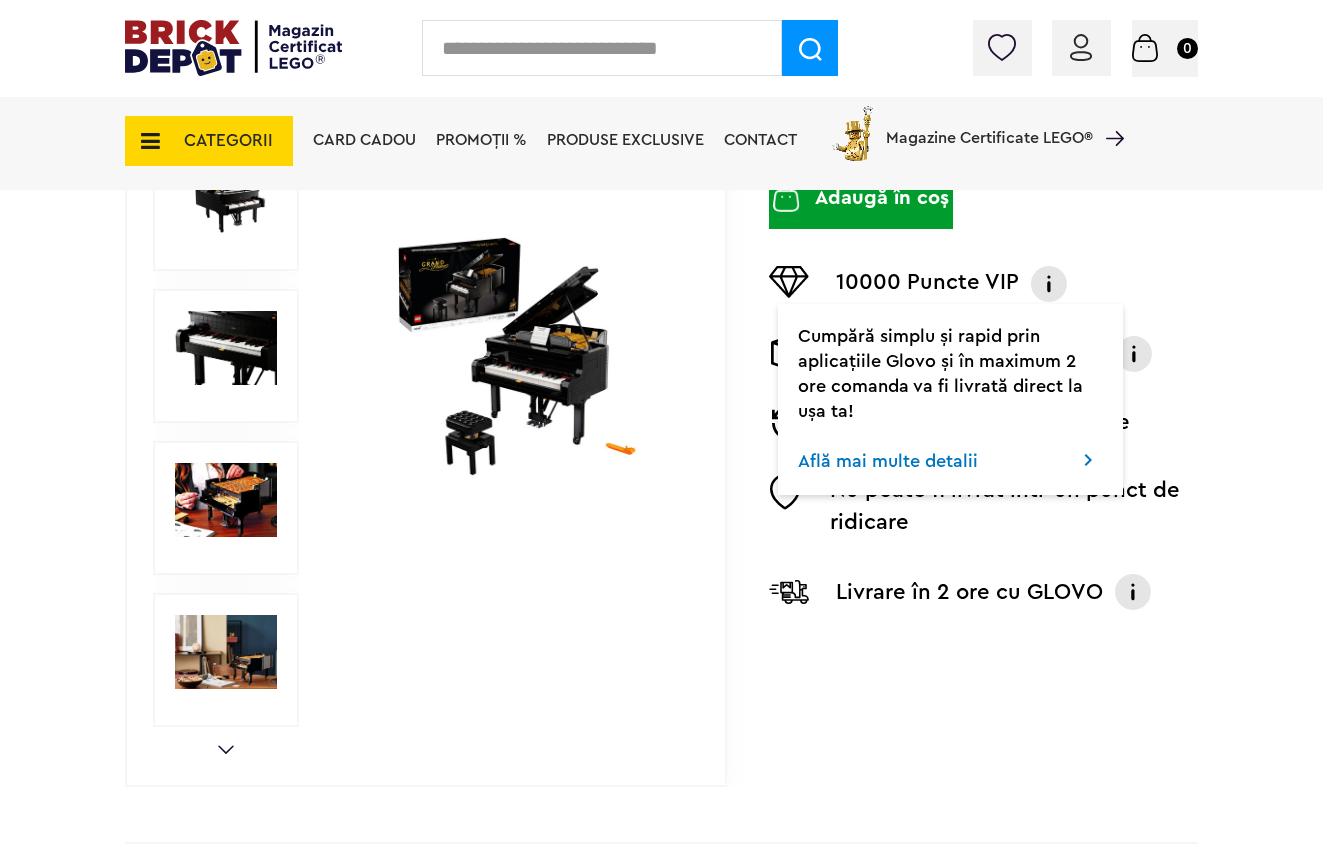 click at bounding box center [1088, 460] 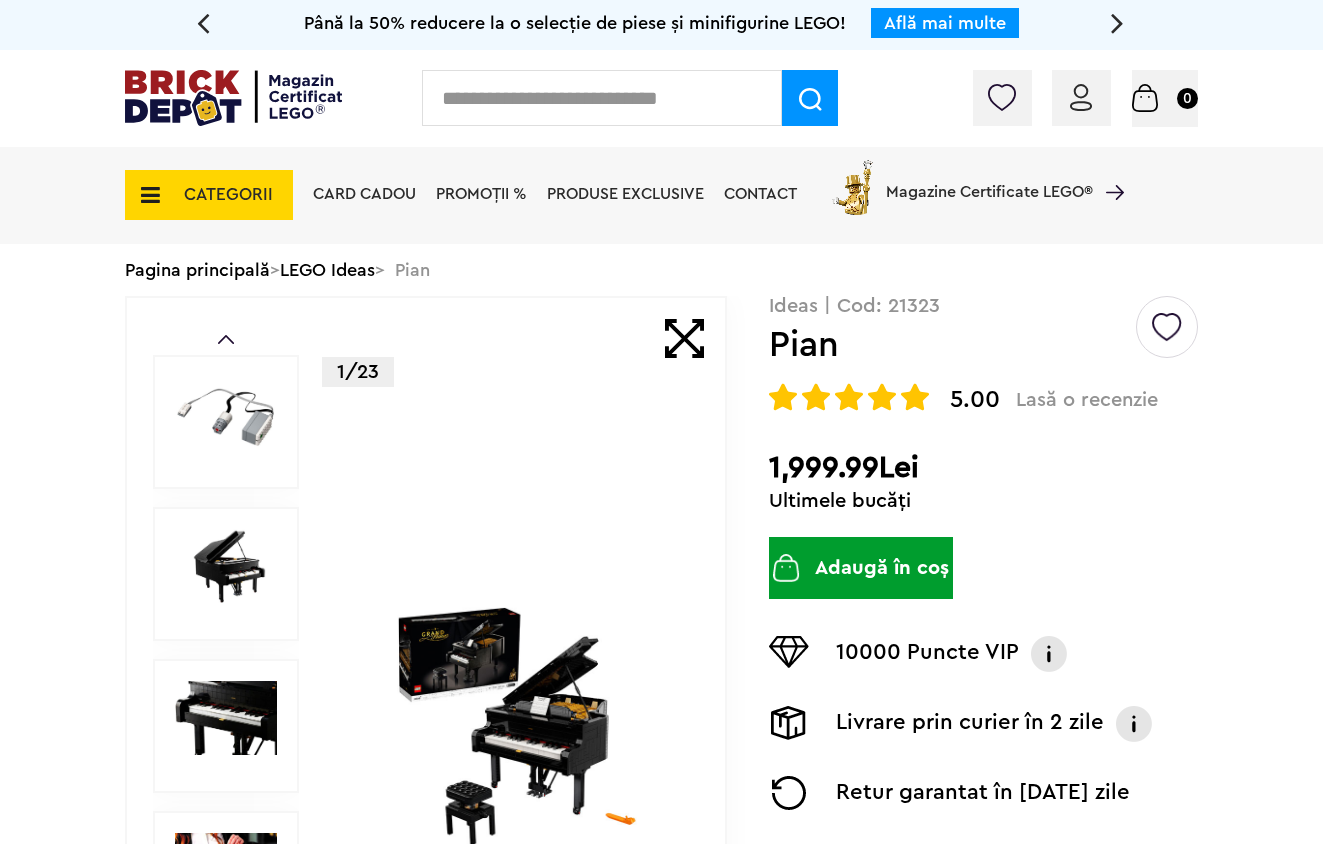 scroll, scrollTop: 0, scrollLeft: 0, axis: both 